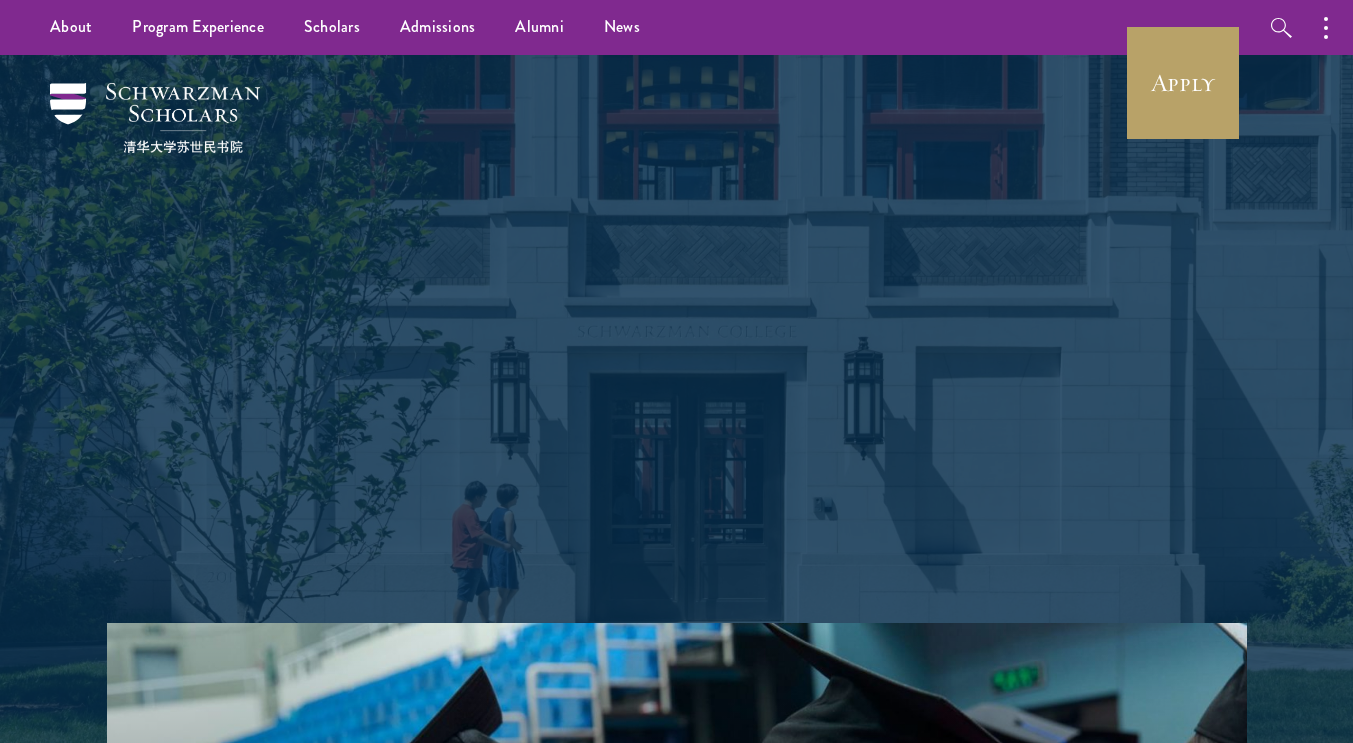 scroll, scrollTop: 0, scrollLeft: 0, axis: both 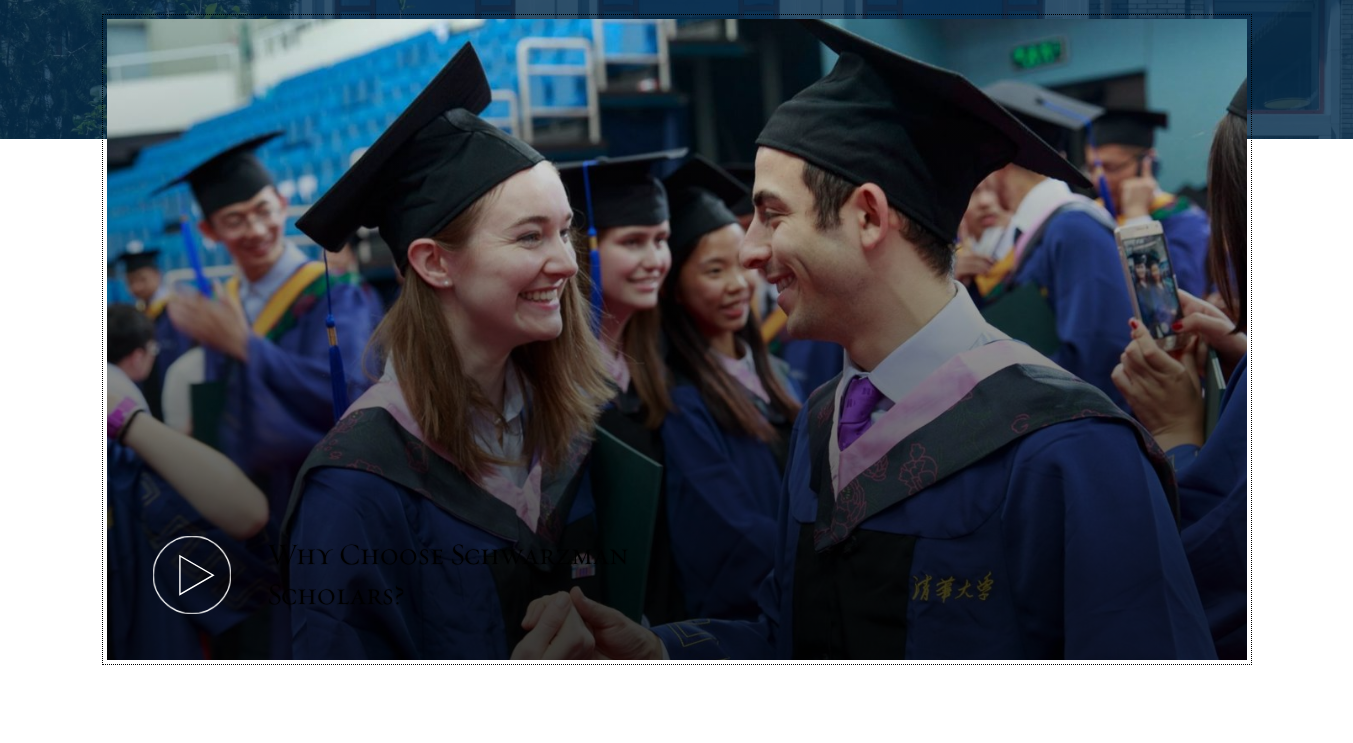 click on "Why Choose Schwarzman Scholars?" at bounding box center [677, 339] 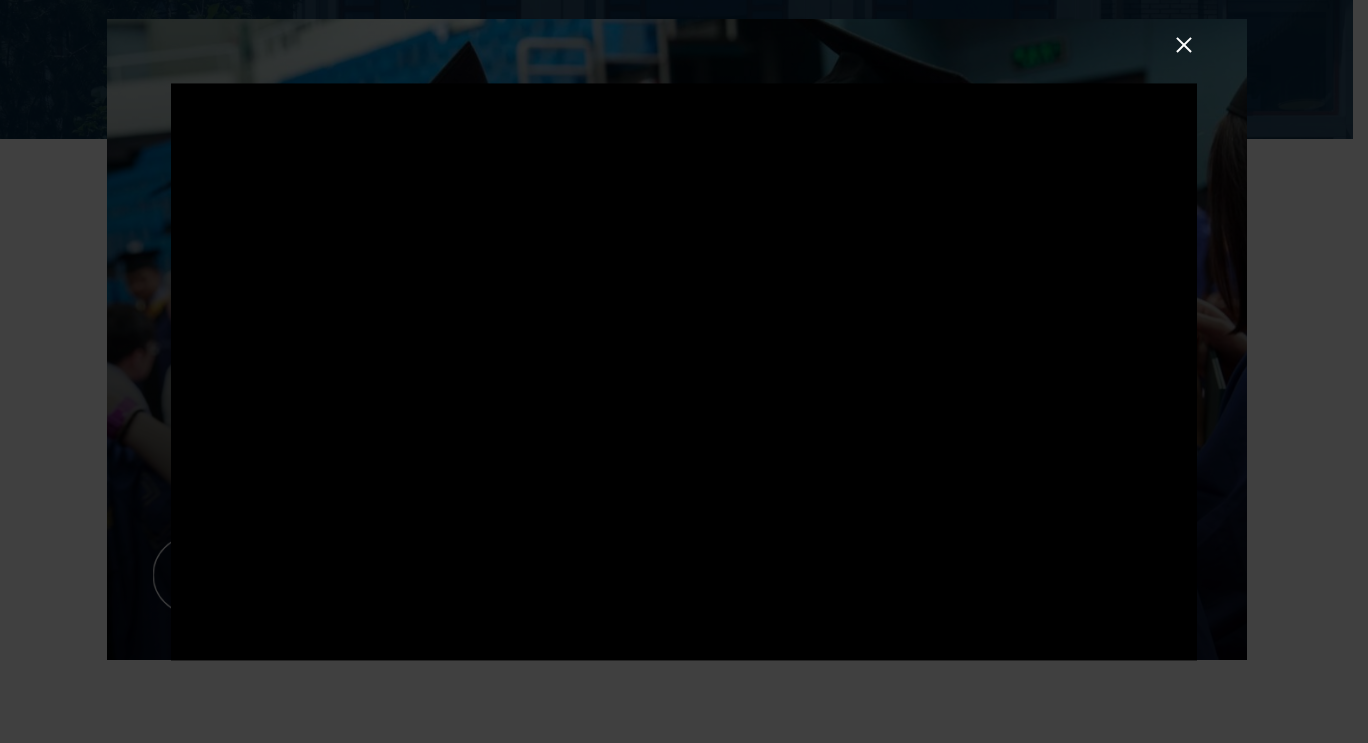 type 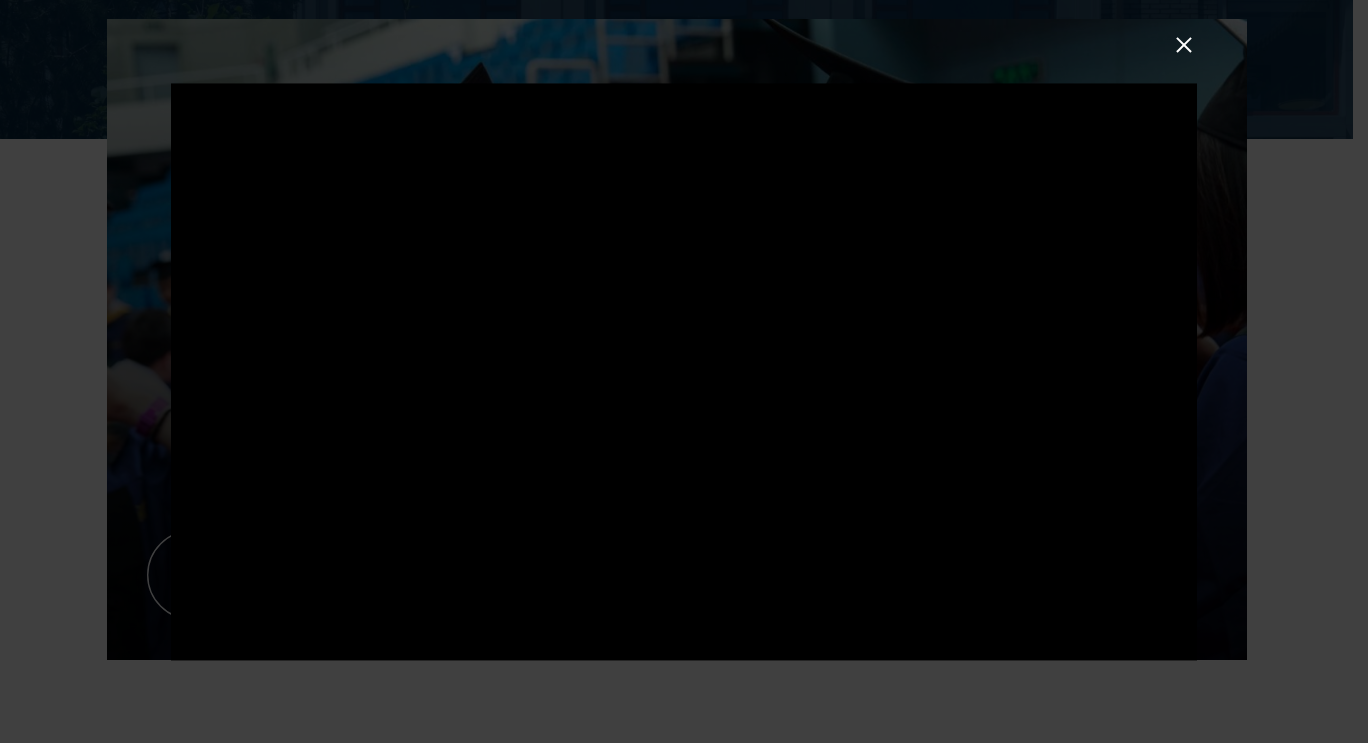 drag, startPoint x: 1192, startPoint y: 43, endPoint x: 1185, endPoint y: 73, distance: 30.805843 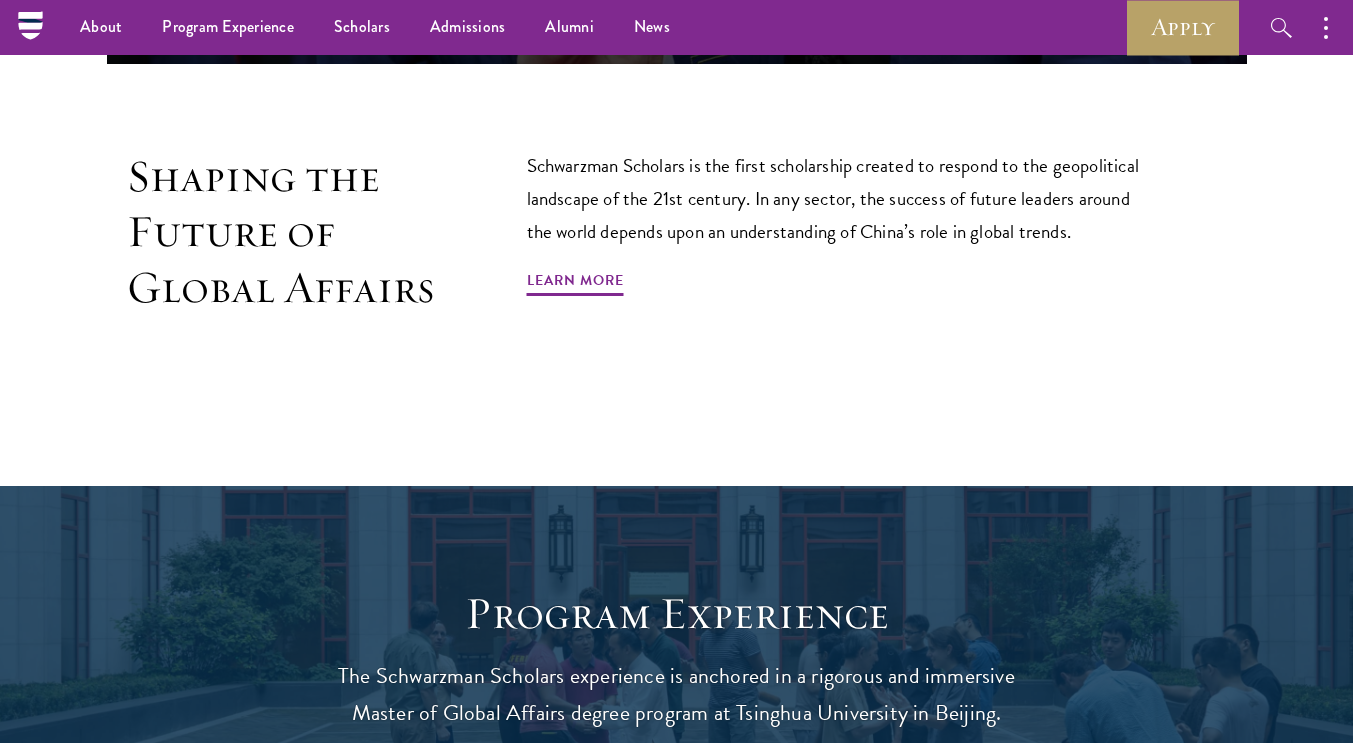 scroll, scrollTop: 1004, scrollLeft: 0, axis: vertical 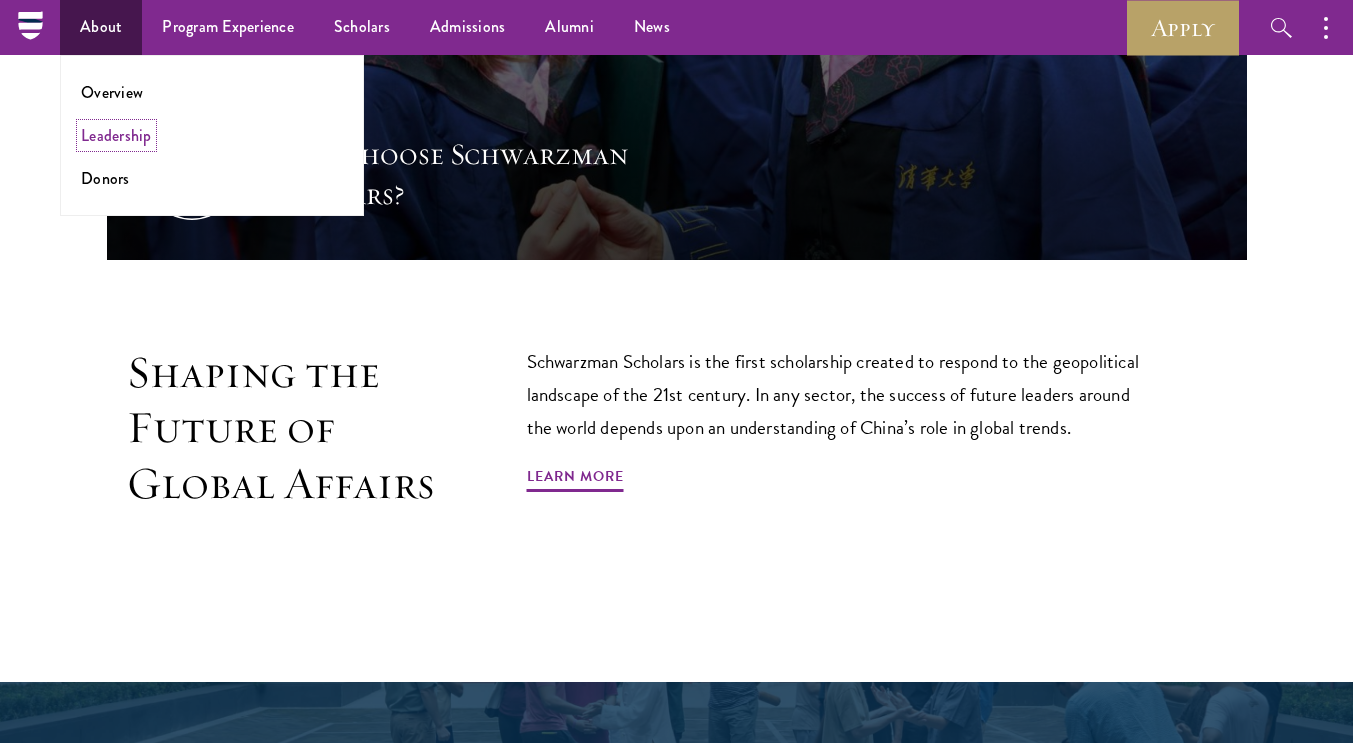 click on "Leadership" at bounding box center (116, 135) 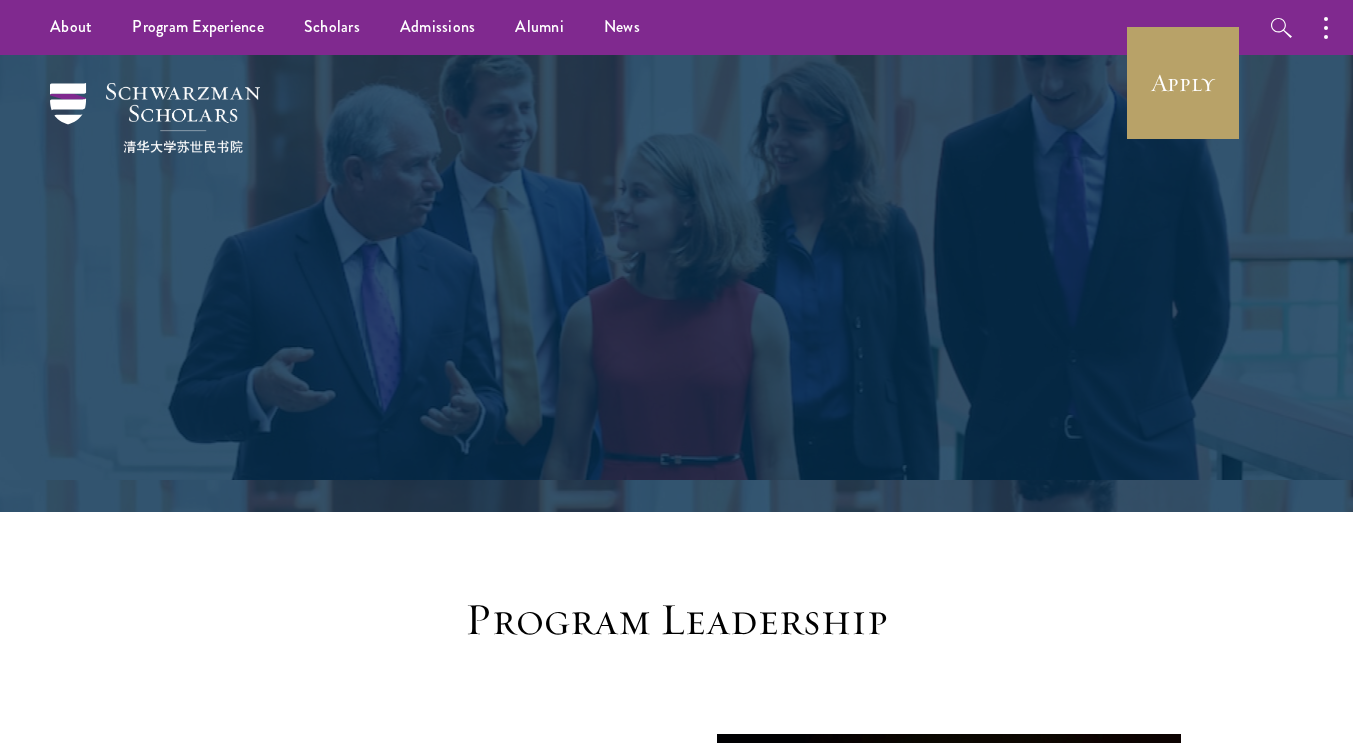scroll, scrollTop: 0, scrollLeft: 0, axis: both 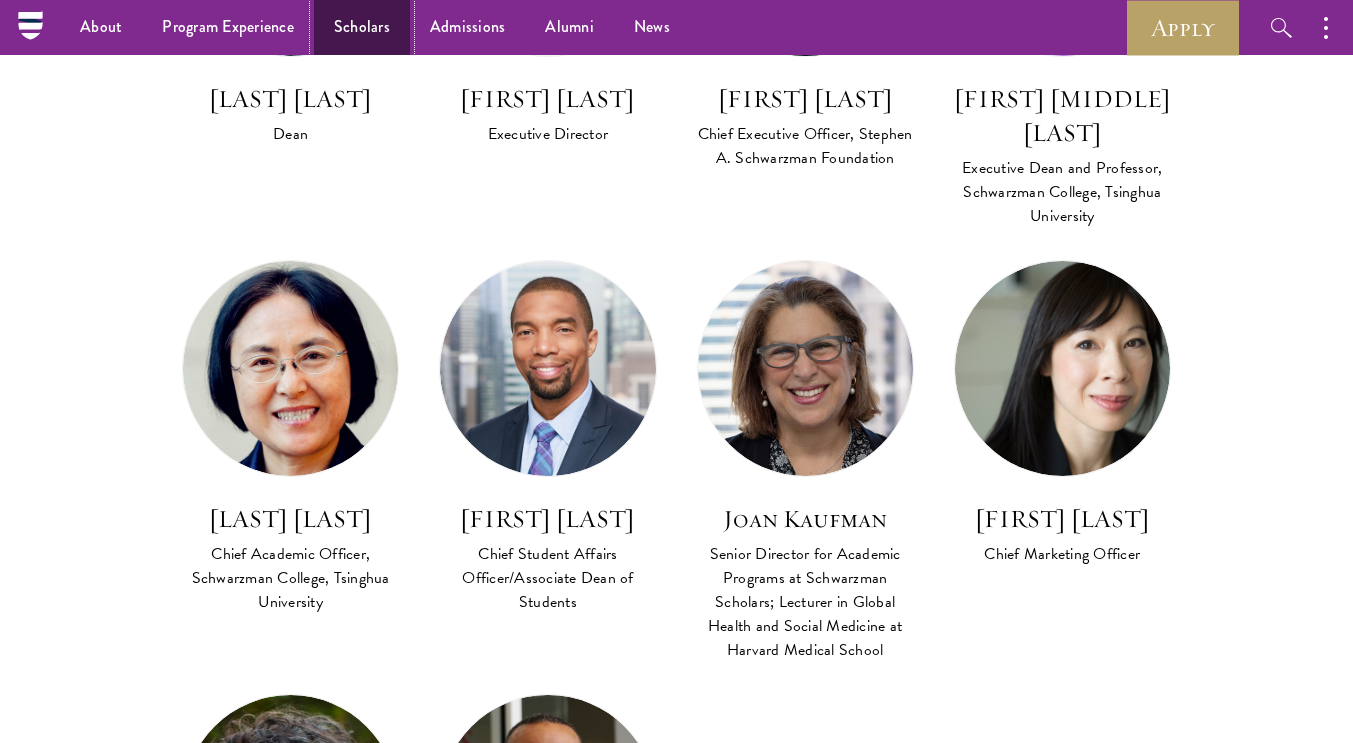 click on "Scholars" at bounding box center (362, 27) 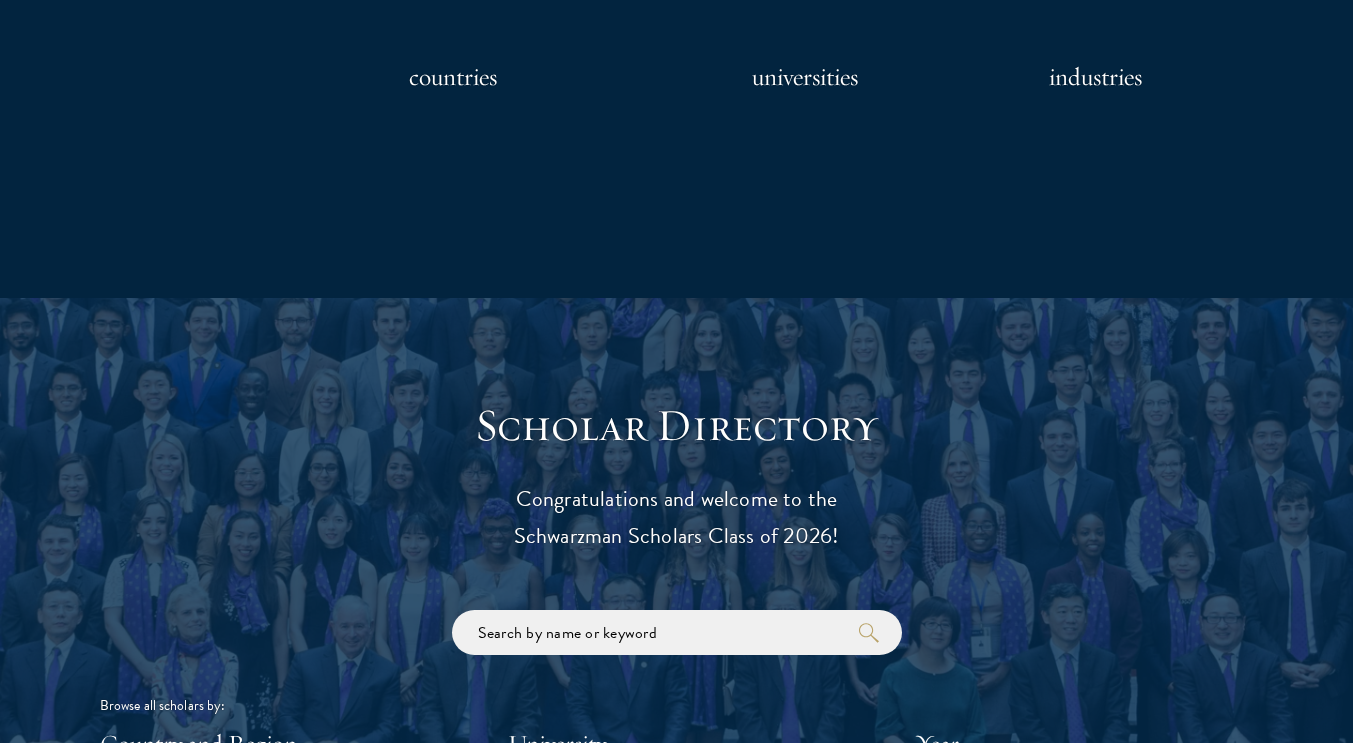 scroll, scrollTop: 2215, scrollLeft: 0, axis: vertical 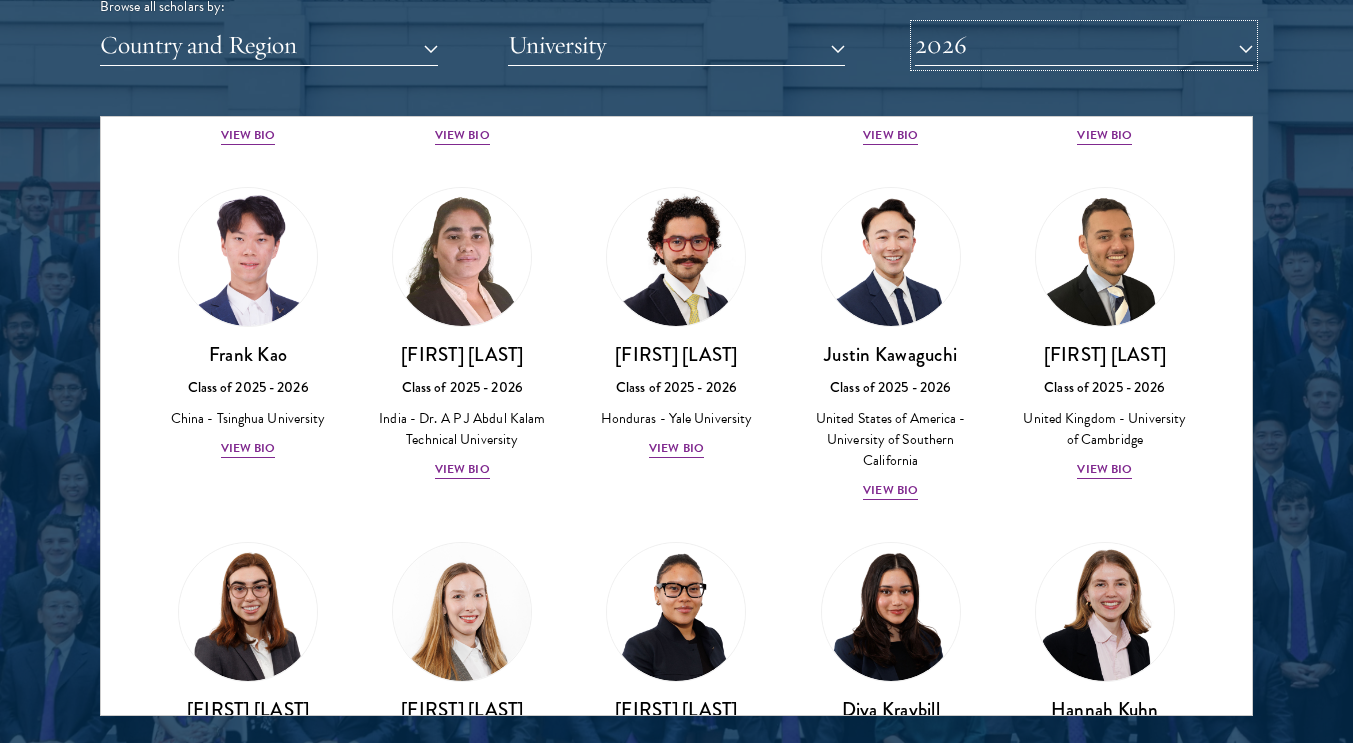 click on "2026" at bounding box center (1084, 45) 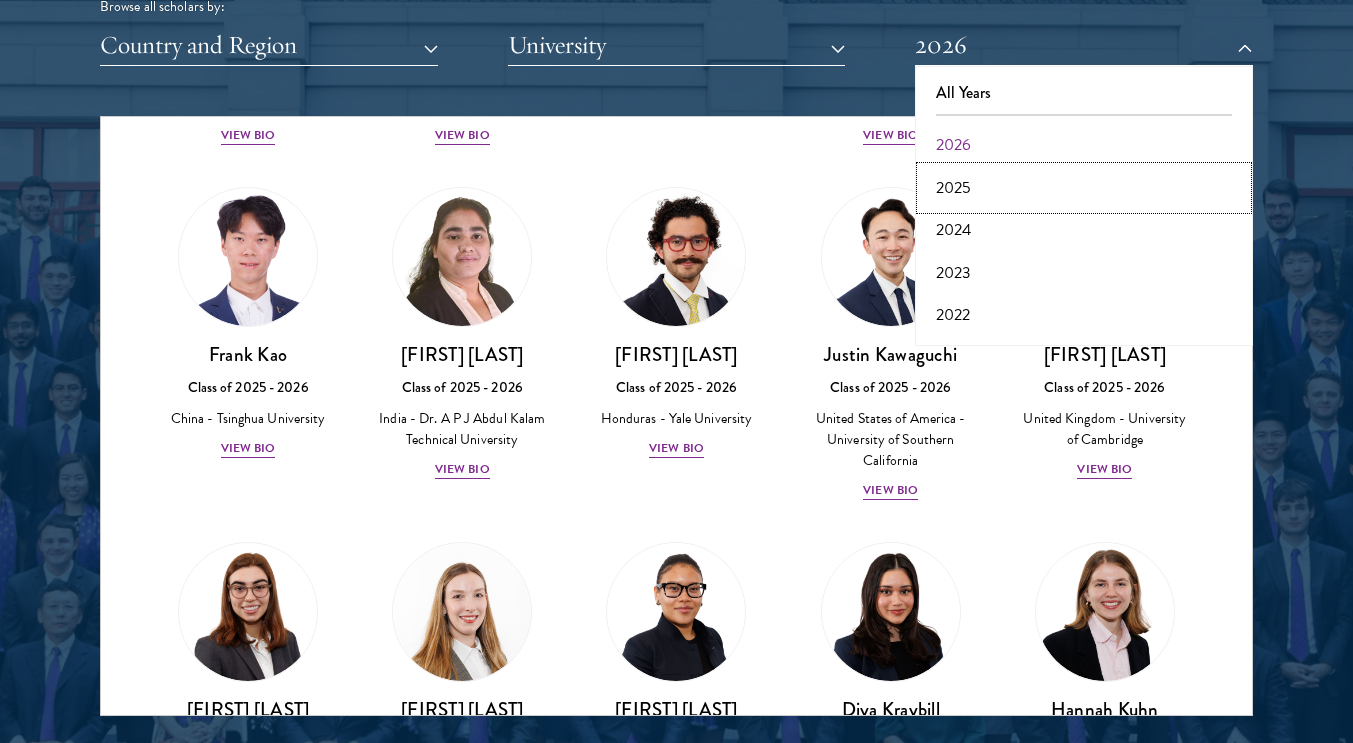 click on "2025" at bounding box center (1084, 188) 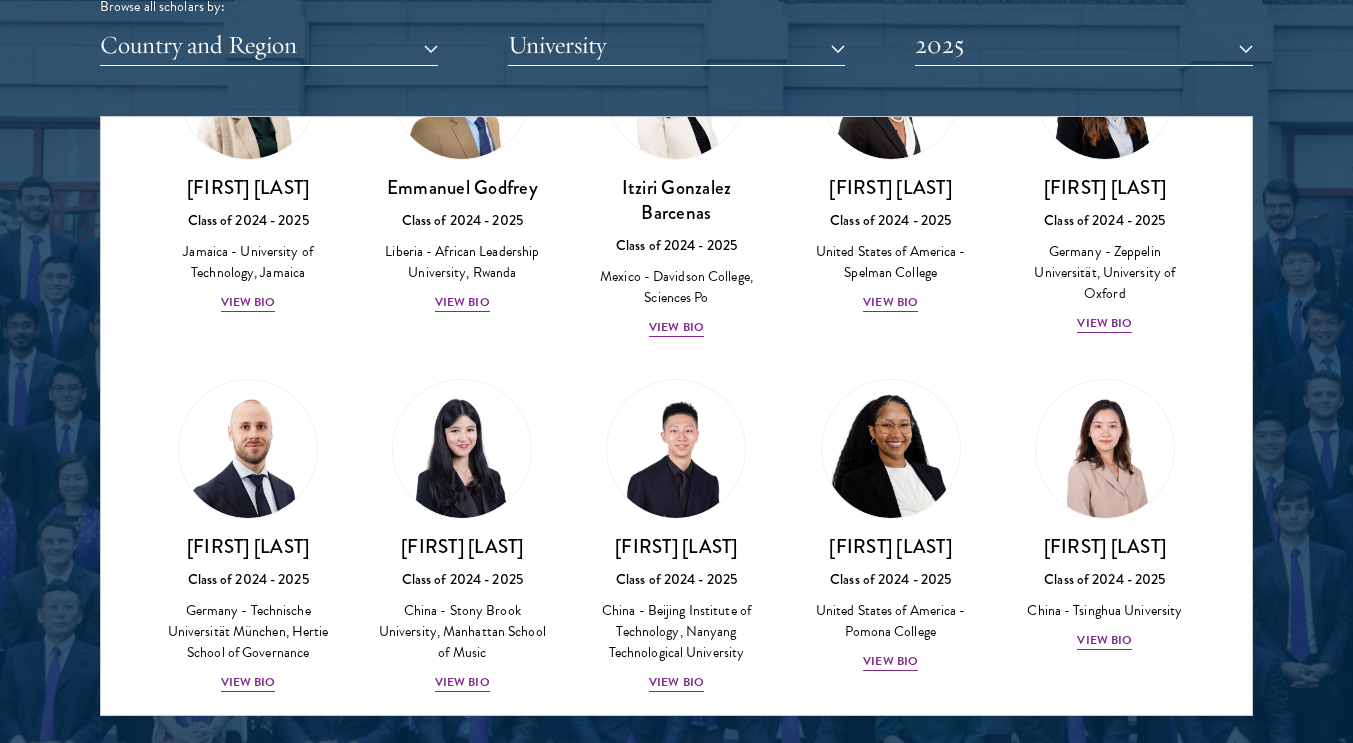 scroll, scrollTop: 2400, scrollLeft: 0, axis: vertical 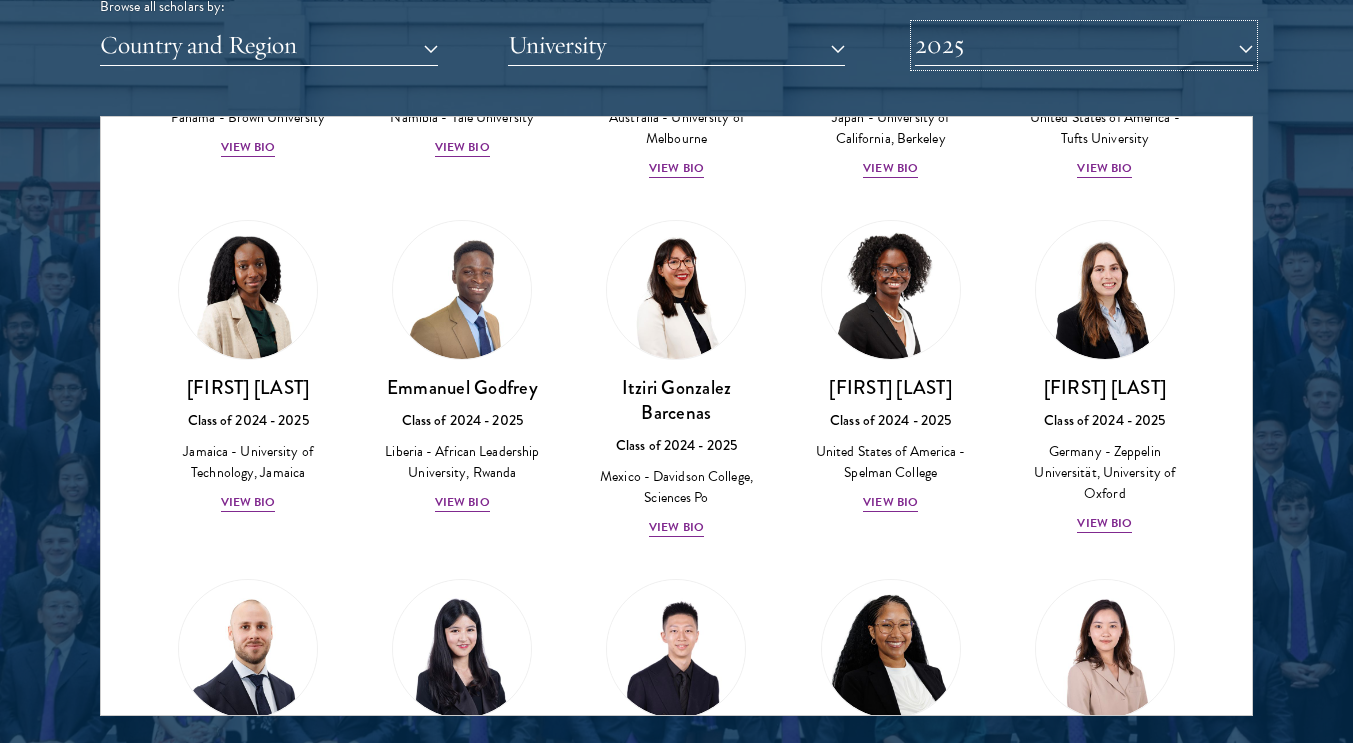 click on "2025" at bounding box center (1084, 45) 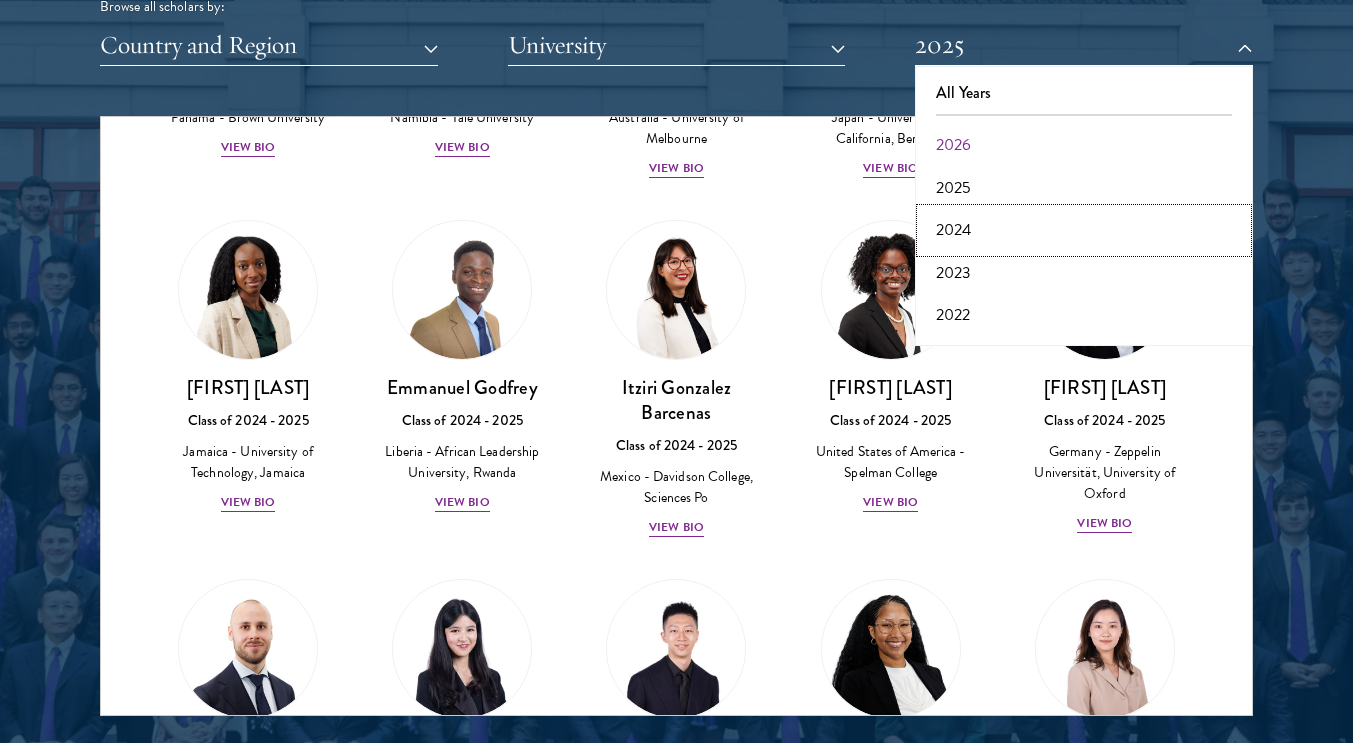 click on "2024" at bounding box center [1084, 230] 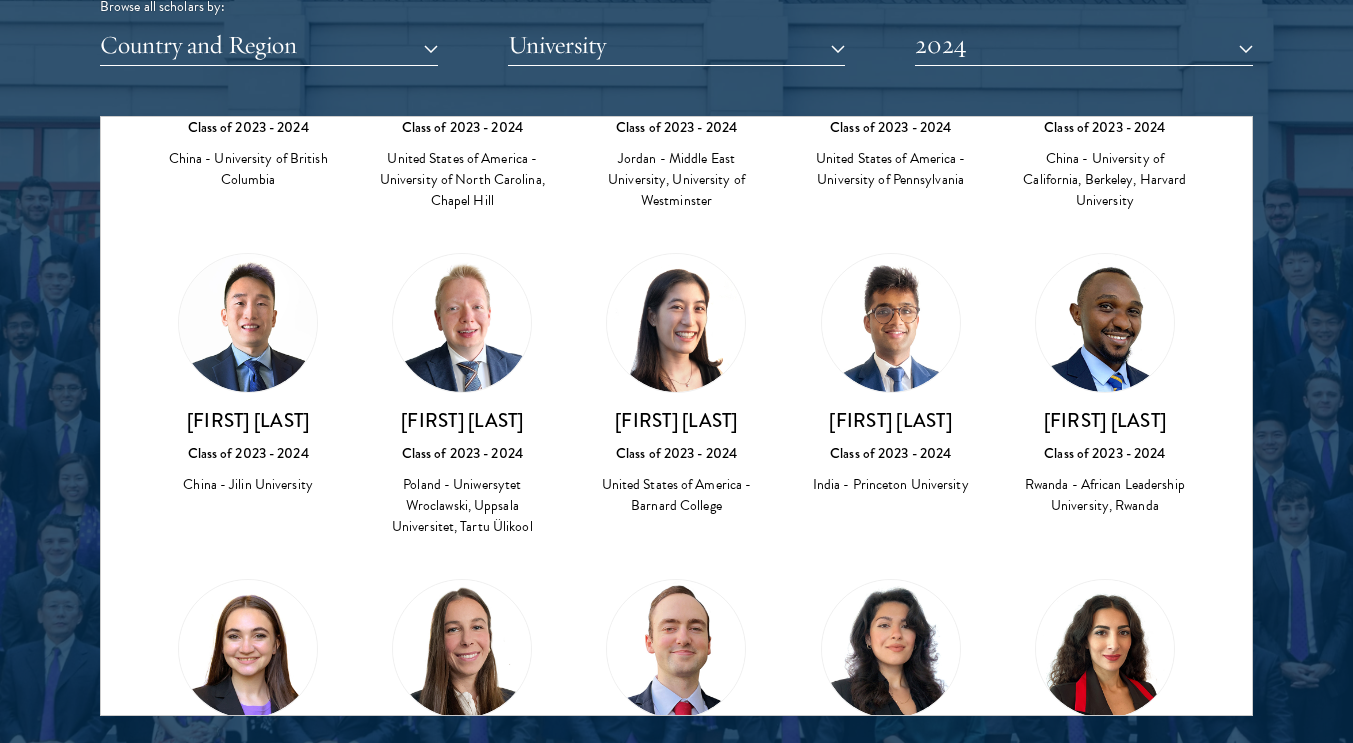scroll, scrollTop: 3500, scrollLeft: 0, axis: vertical 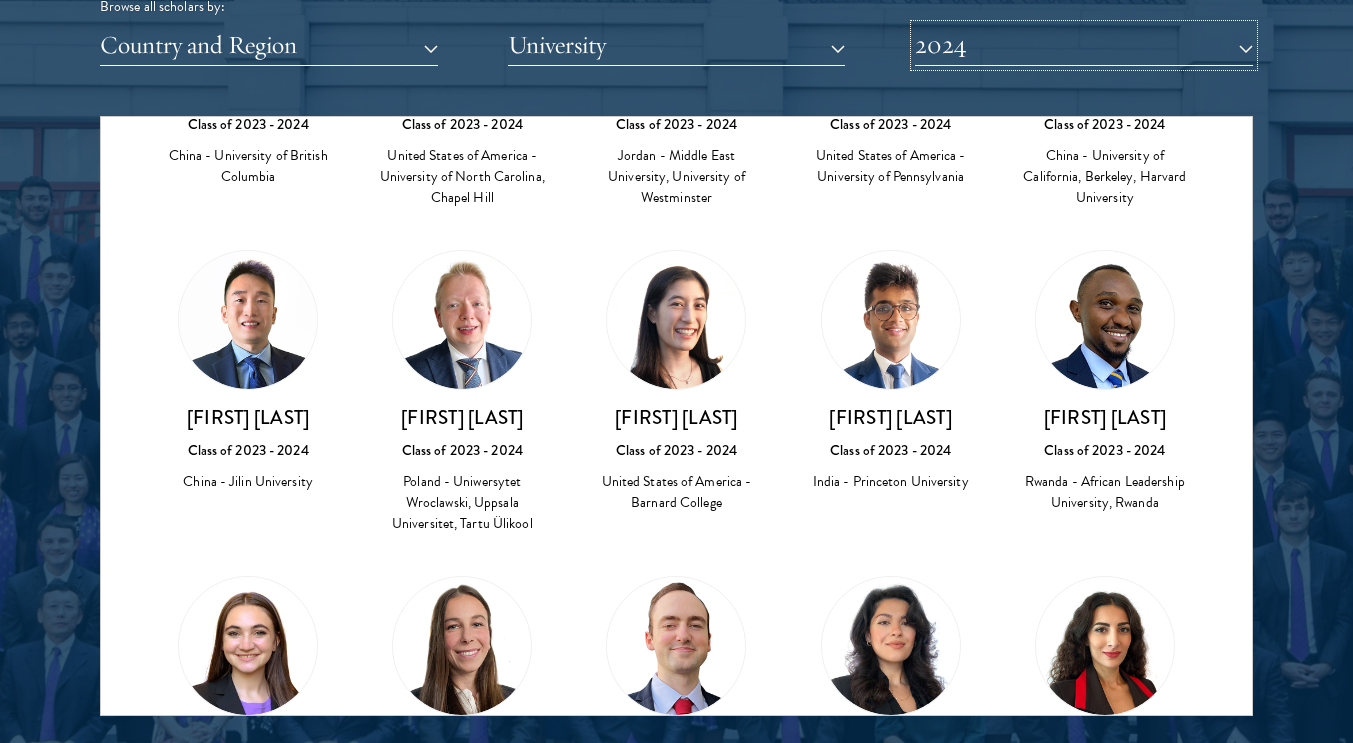 click on "2024" at bounding box center (1084, 45) 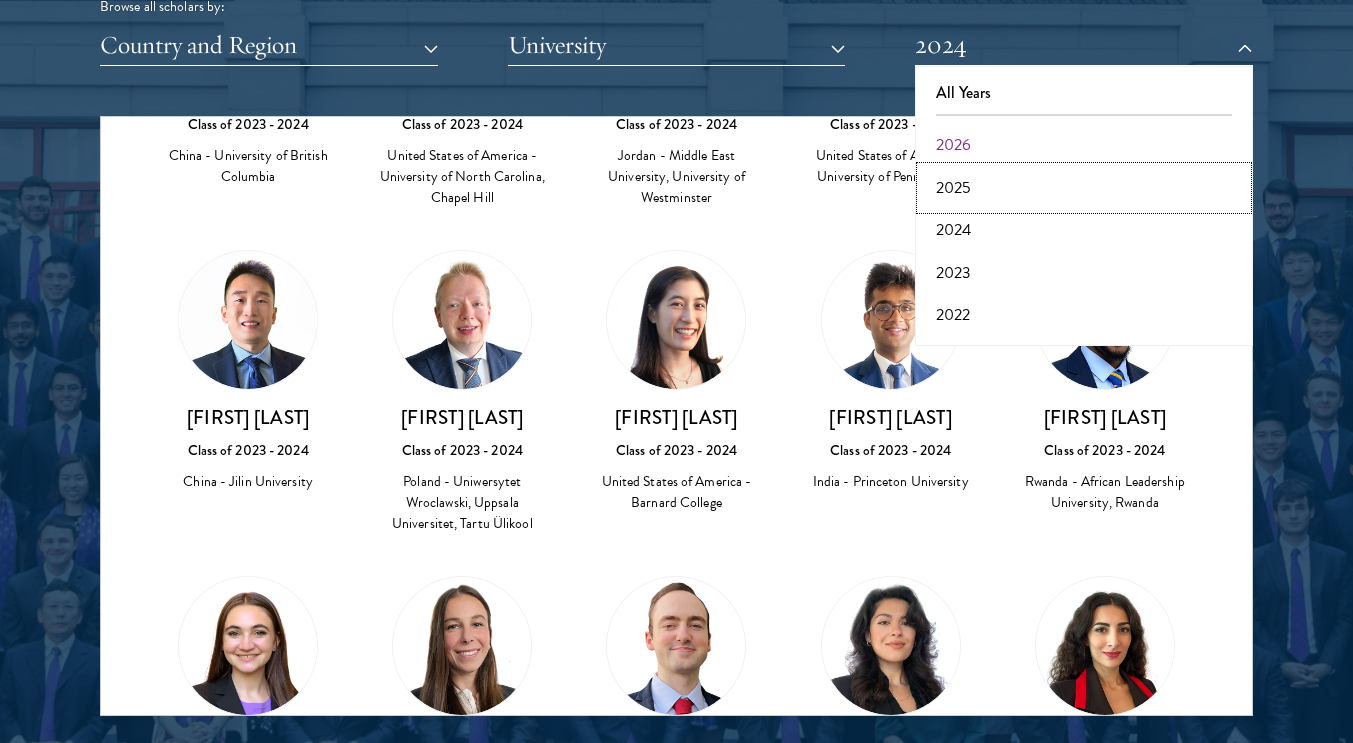 click on "2025" at bounding box center [1084, 188] 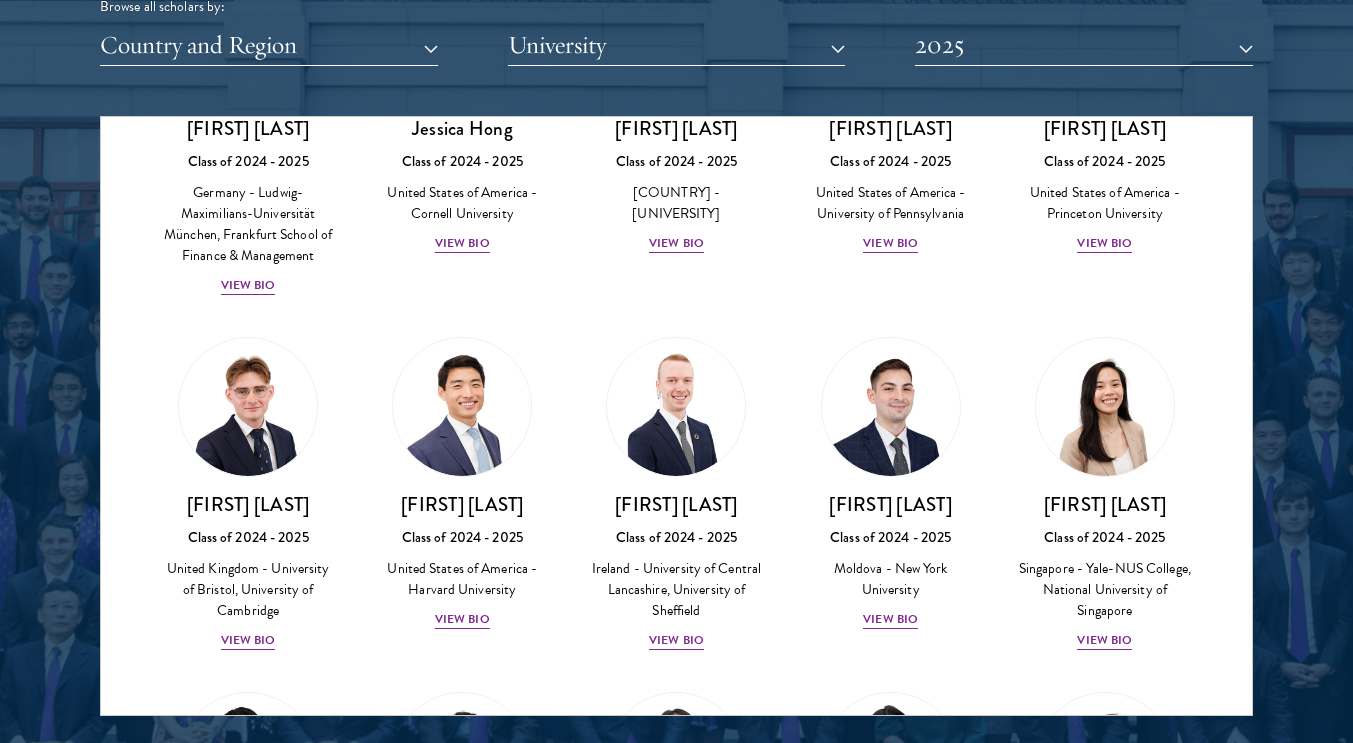 scroll, scrollTop: 3400, scrollLeft: 0, axis: vertical 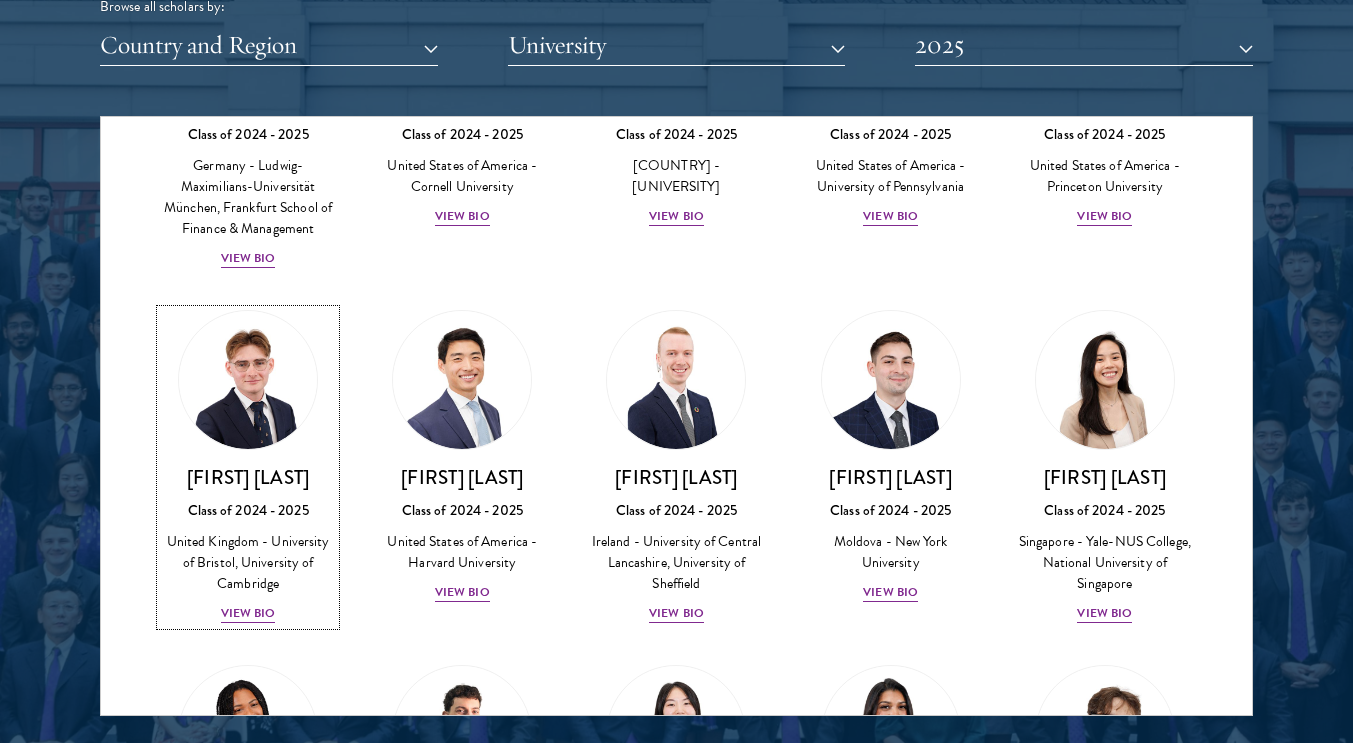 click on "[FIRST] [LAST]
Class of [YEAR] - [YEAR]
[COUNTRY] - [UNIVERSITY], [UNIVERSITY]
View Bio" at bounding box center [248, 467] 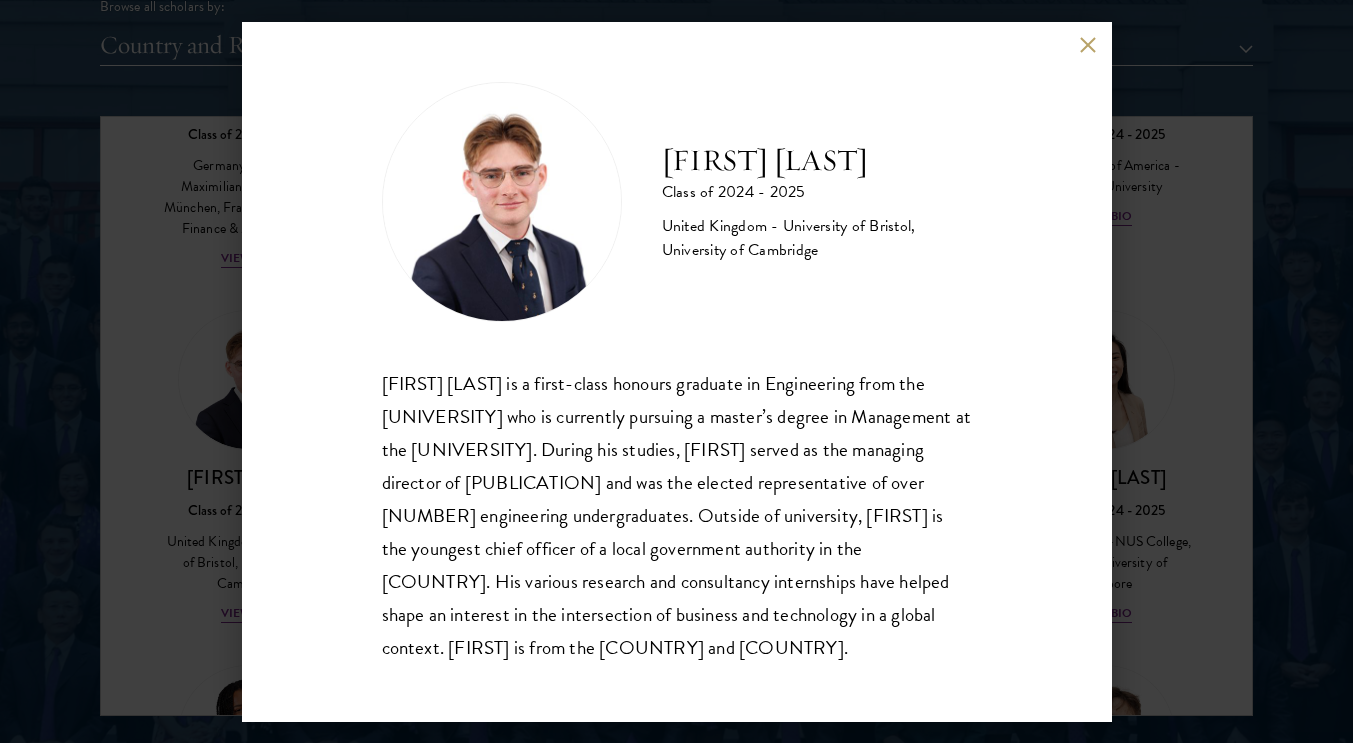 click at bounding box center [1088, 45] 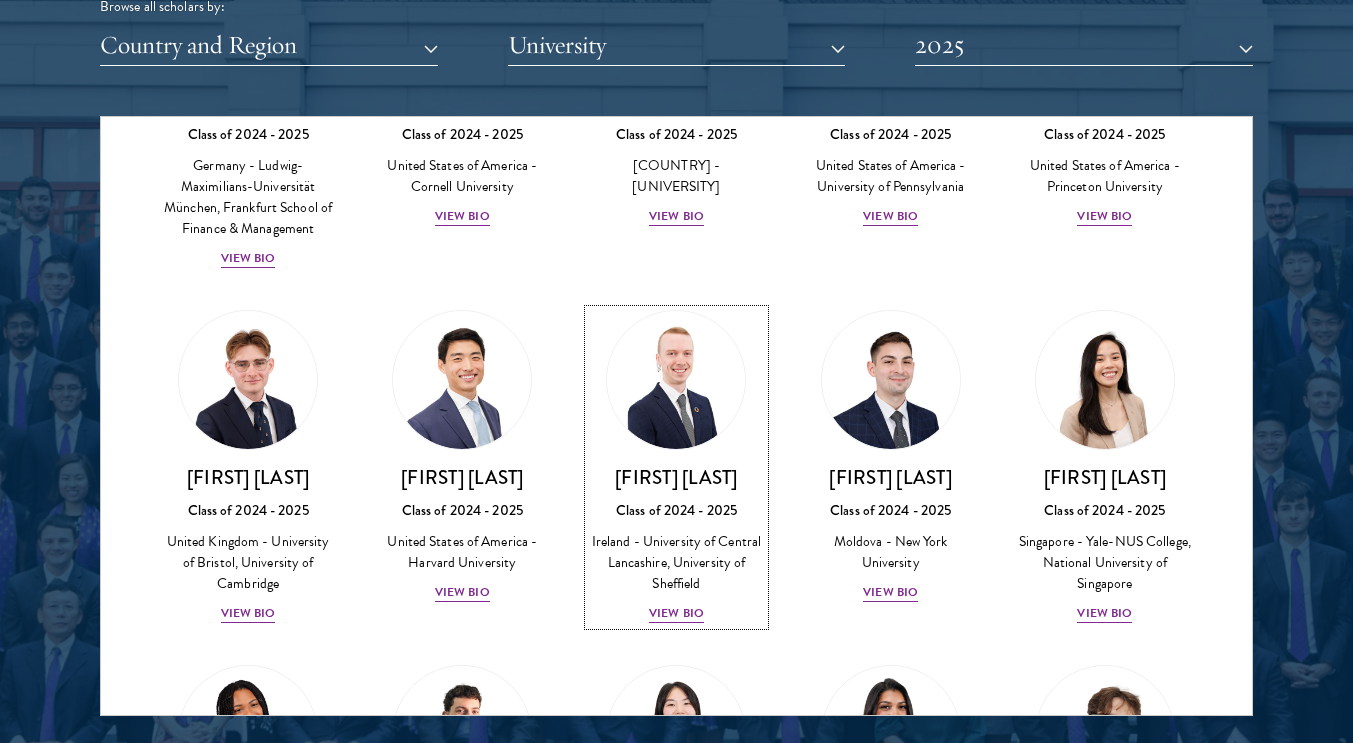 click at bounding box center [676, 380] 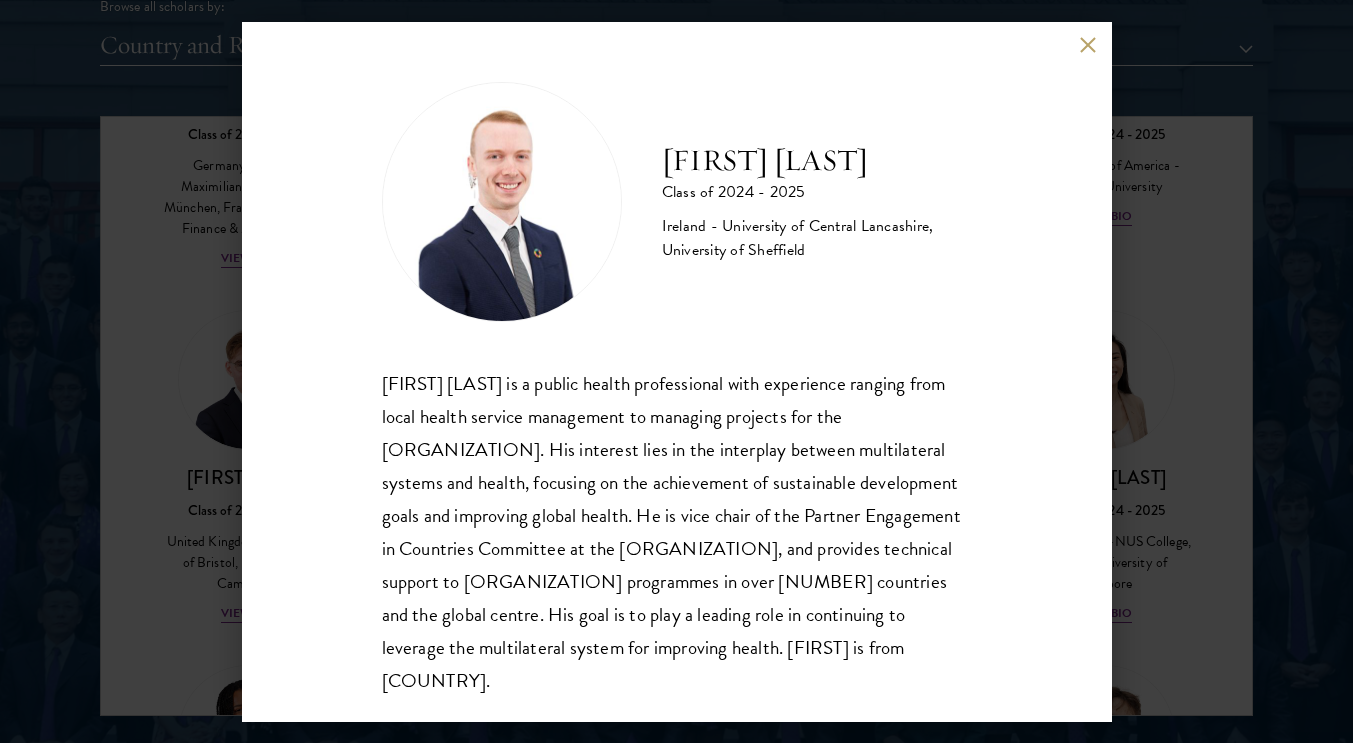 click on "[FIRST] [LAST]
Class of 2024 - 2025
[COUNTRY] - [UNIVERSITY], [UNIVERSITY]
[FIRST] [LAST] is a public health professional with experience ranging from local health service management to managing projects for the UN. His interest lies in the interplay between multilateral systems and health, focusing on the achievement of sustainable development goals and improving global health. He is vice chair of the Partner Engagement in Countries Committee at the Partnership for Maternal, Newborn, and Child Health, and provides technical support to UNAIDS programmes in over eight countries and the global centre. His goal is to play a leading role in continuing to leverage the multilateral system for improving health. [FIRST] is from [COUNTRY]." at bounding box center (676, 371) 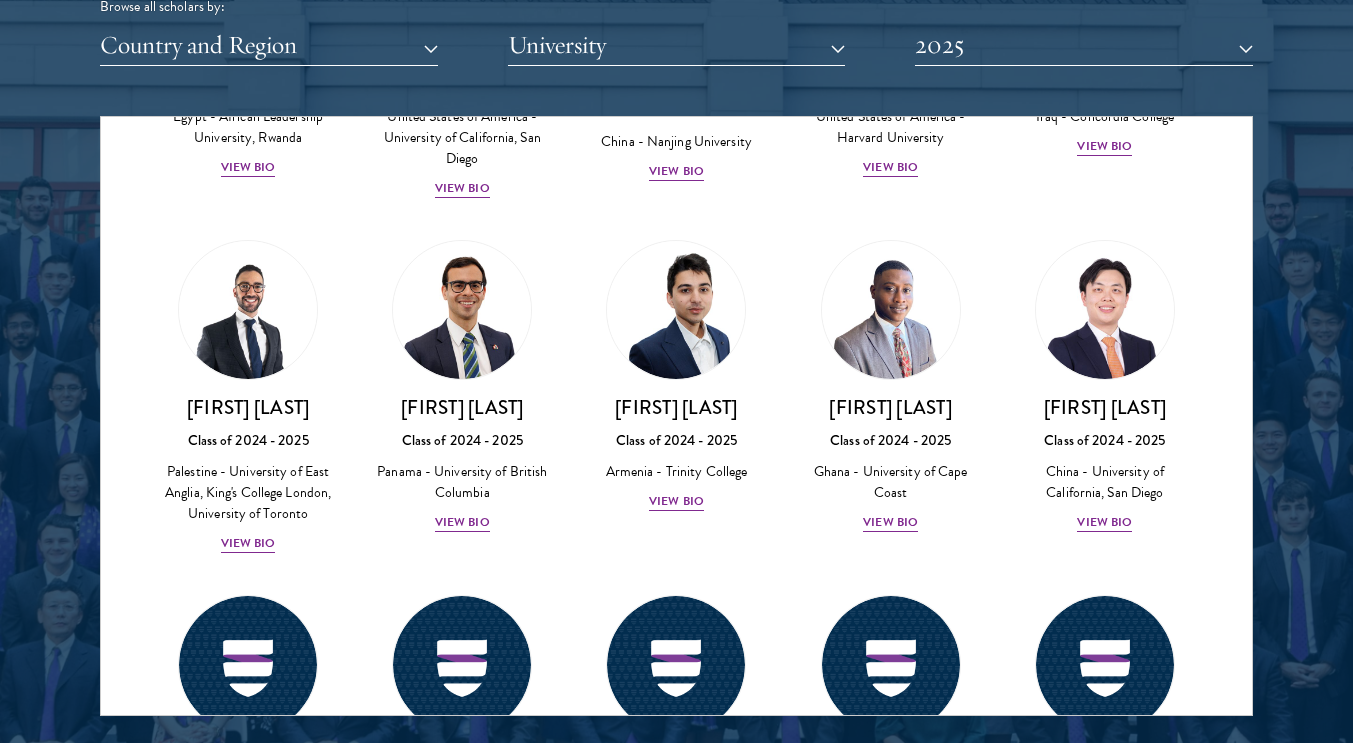 scroll, scrollTop: 0, scrollLeft: 0, axis: both 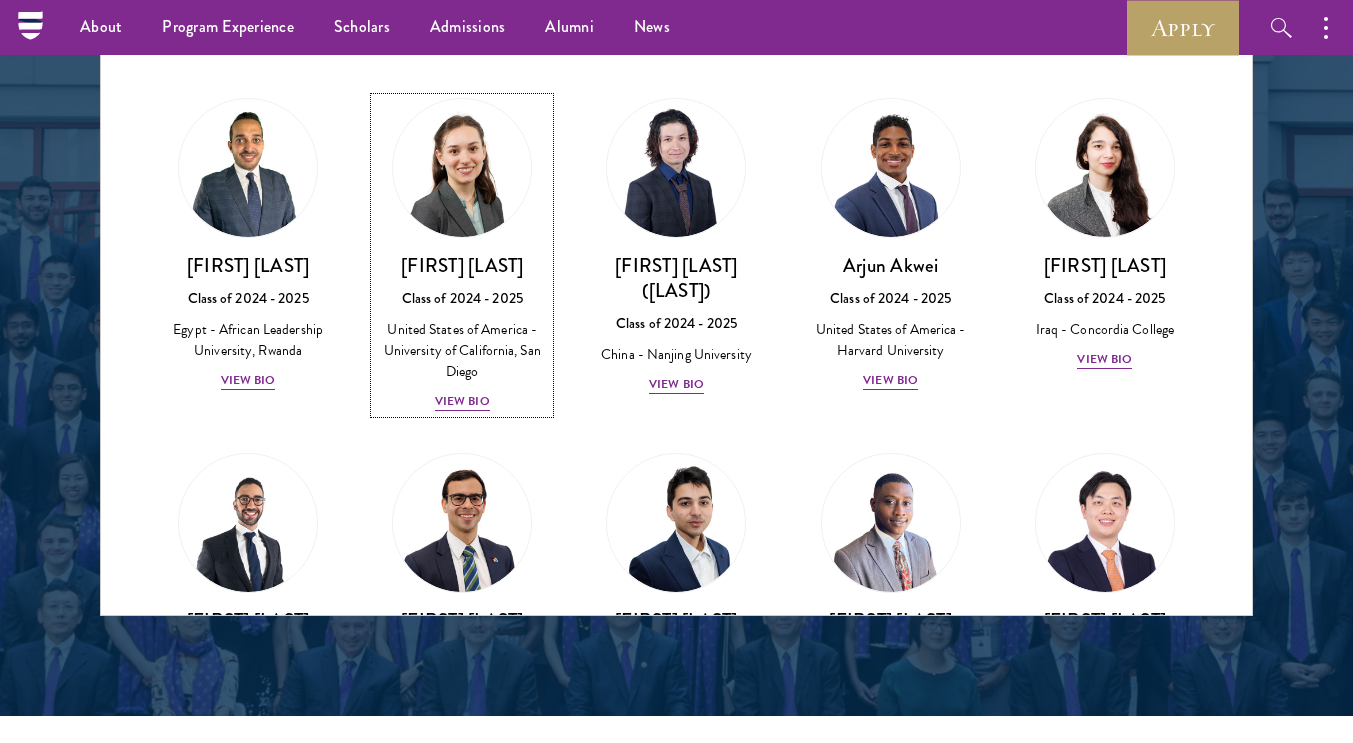 click on "United States of America - University of California, San Diego" at bounding box center [462, 350] 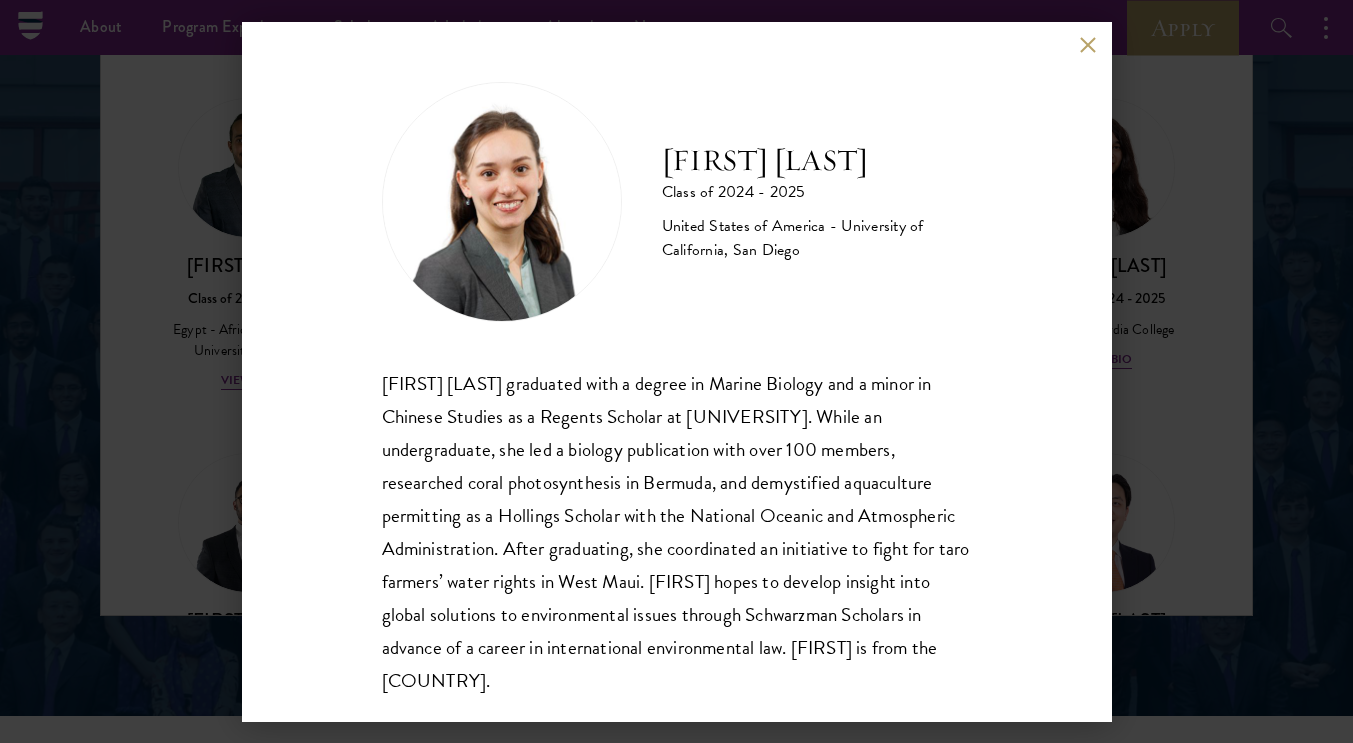 click on "[FIRST] [LAST]
Class of [YEAR] - [YEAR]
[COUNTRY] - [UNIVERSITY]
[FIRST] [LAST] graduated with a degree in [MAJOR] and a minor in [MAJOR] as a [AWARD] Scholar at [UNIVERSITY]. While an undergraduate, she led a biology publication with over [NUMBER] members, researched coral photosynthesis in [LOCATION], and demystified aquaculture permitting as a [AWARD] Scholar with the [AGENCY]. After graduating, she coordinated an initiative to fight for taro farmers’ water rights in [LOCATION]. [FIRST] hopes to develop insight into global solutions to environmental issues through [PROGRAM] in advance of a career in international environmental law. [FIRST] is from the [COUNTRY]." at bounding box center (676, 371) 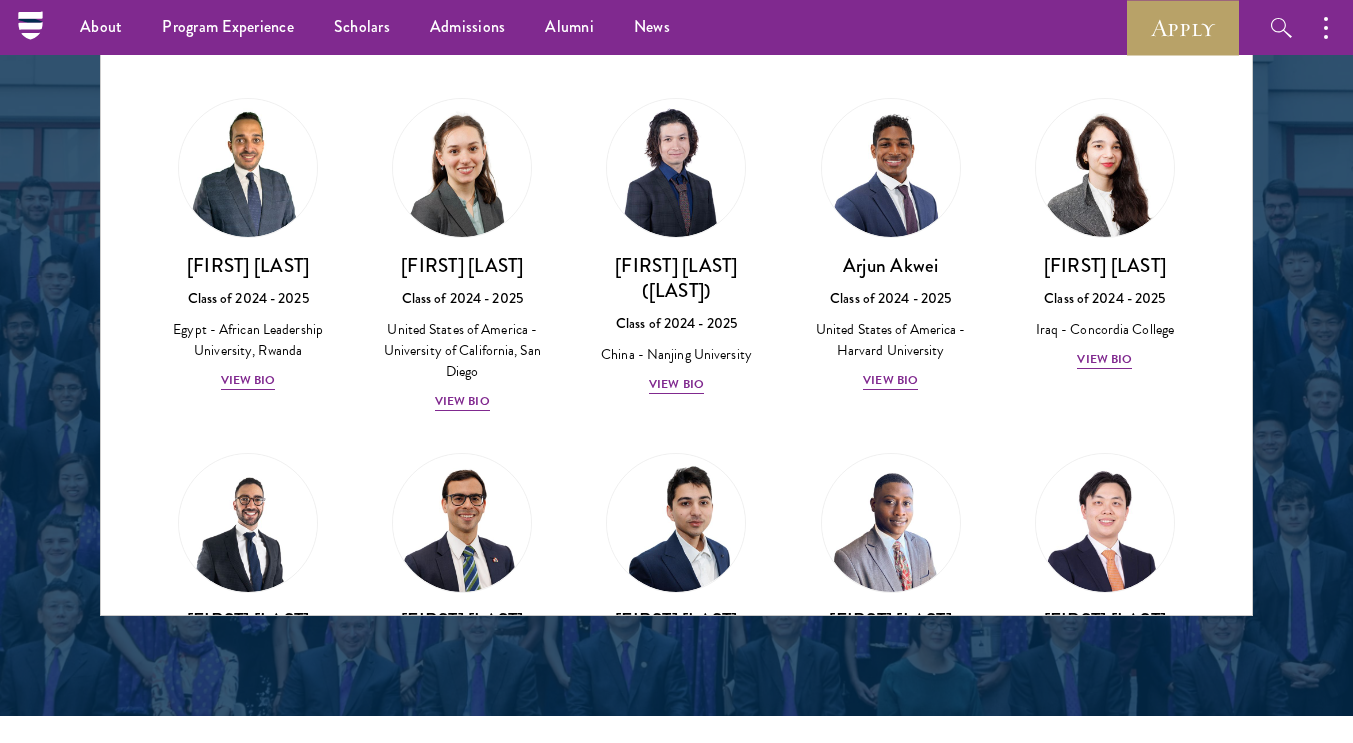 click on "About
Overview
Leadership
Donors
Program Experience
Overview
Curriculum
Student Life
Faculty & Guest Speakers
Scholars
Admissions
Overview
Application Instructions
Information Sessions
Alumni
News
STAY UPDATED
Apply
Follow Schwarzman Scholars" at bounding box center (676, 27) 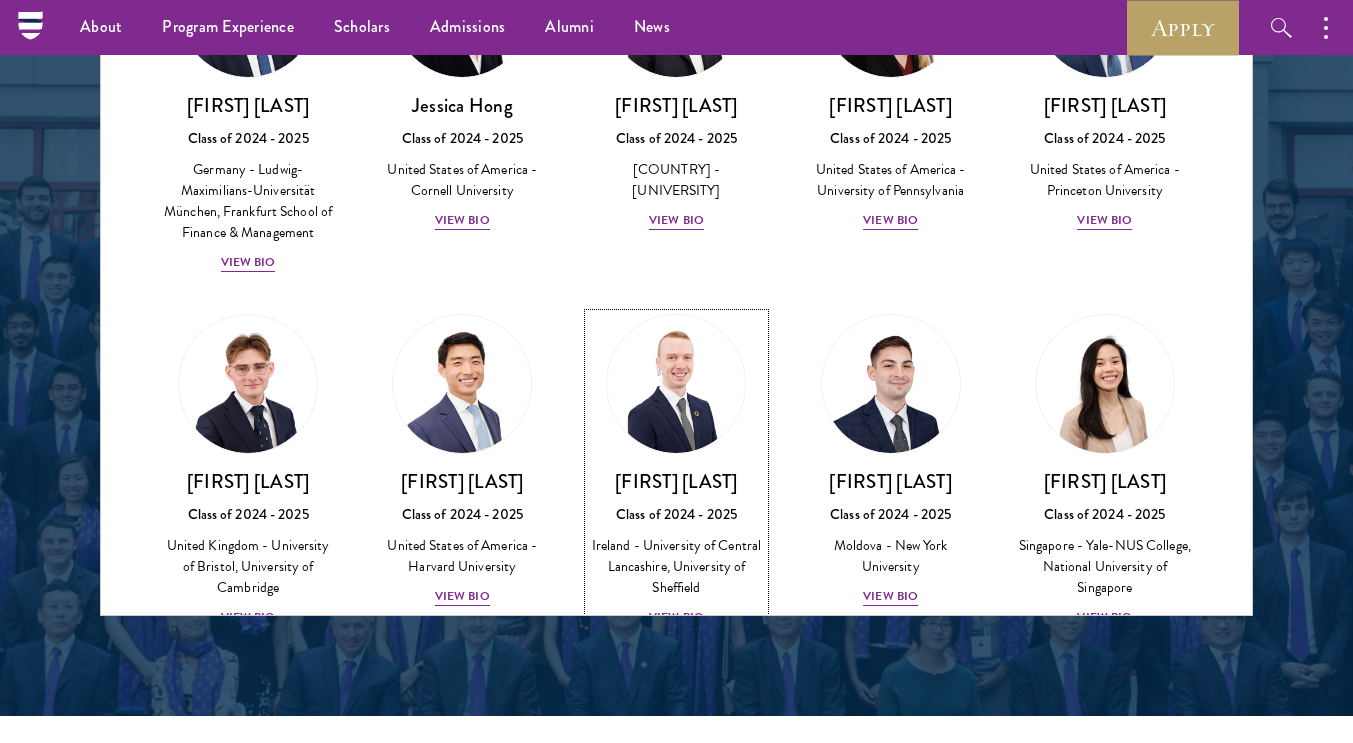 scroll, scrollTop: 3184, scrollLeft: 0, axis: vertical 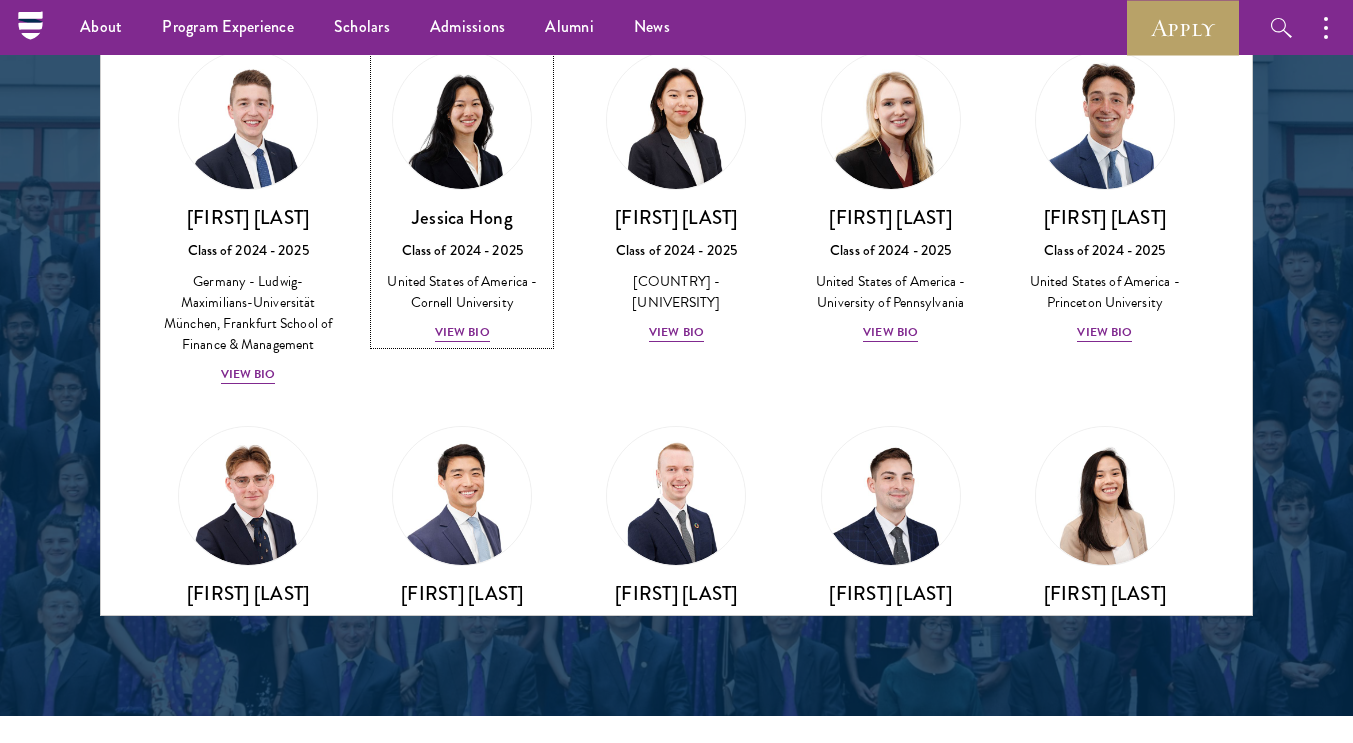 click at bounding box center [462, 120] 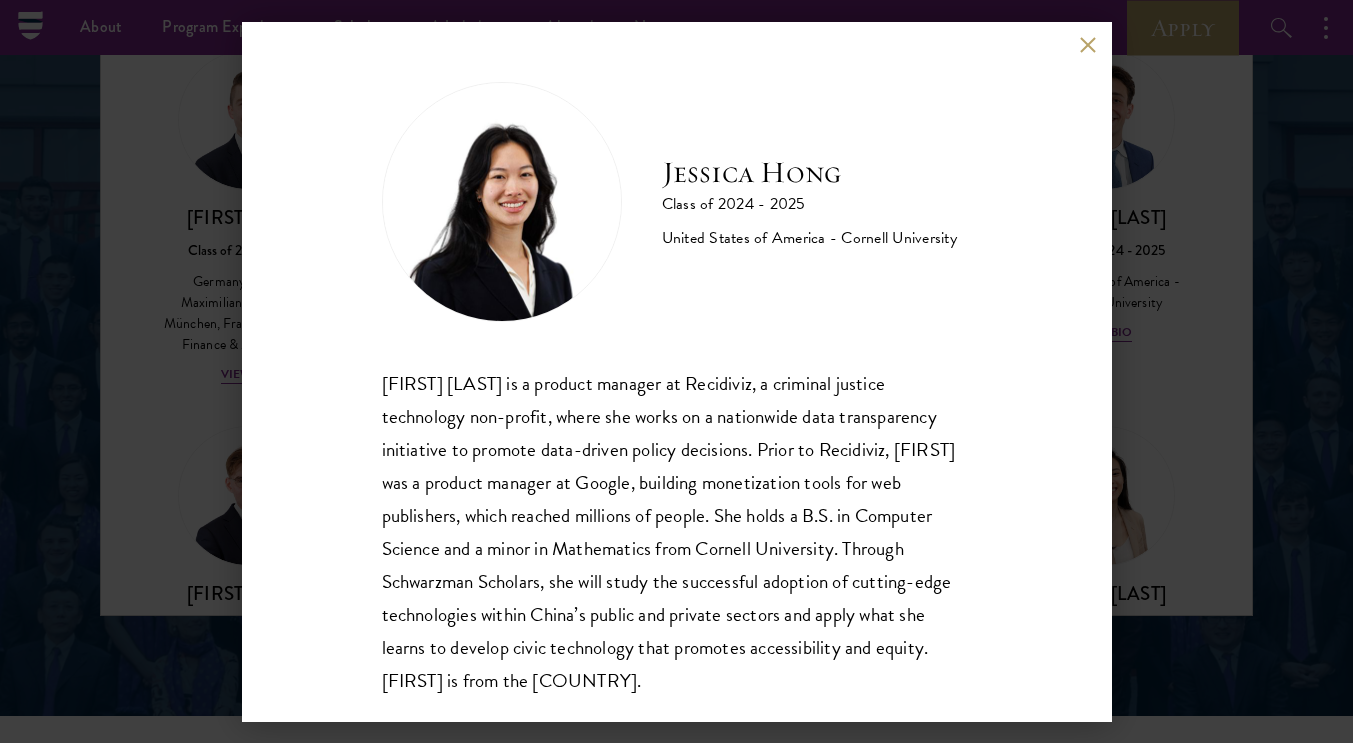 click on "[FIRST] [LAST] is a product manager at Recidiviz, a criminal justice technology non-profit, where she works on a nationwide data transparency initiative to promote data-driven policy decisions. Prior to Recidiviz, [FIRST] was a product manager at Google, building monetization tools for web publishers, which reached millions of people. She holds a B.S. in Computer Science and a minor in Mathematics from [UNIVERSITY]. Through Schwarzman Scholars, she will study the successful adoption of cutting-edge technologies within [COUNTRY]’s public and private sectors and apply what she learns to develop civic technology that promotes accessibility and equity. [FIRST] is from the [COUNTRY]." at bounding box center (677, 372) 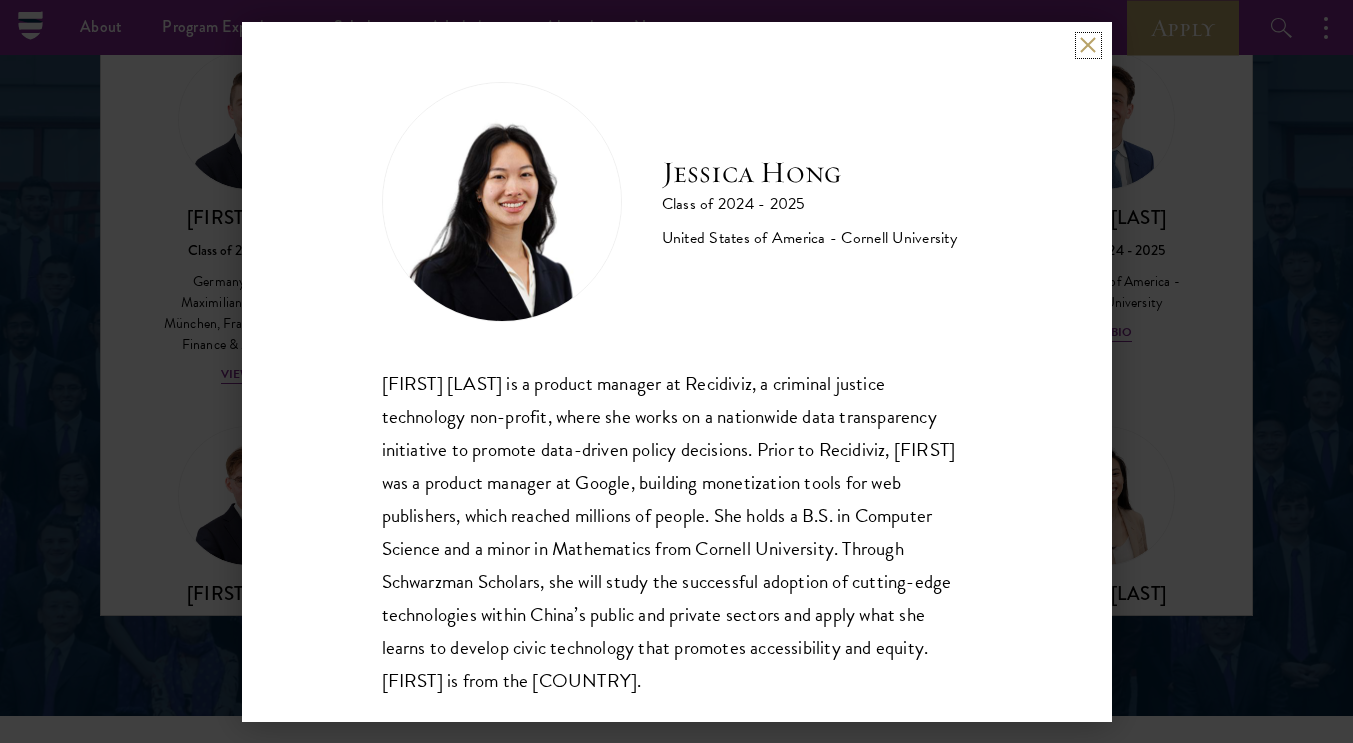 click at bounding box center [1088, 45] 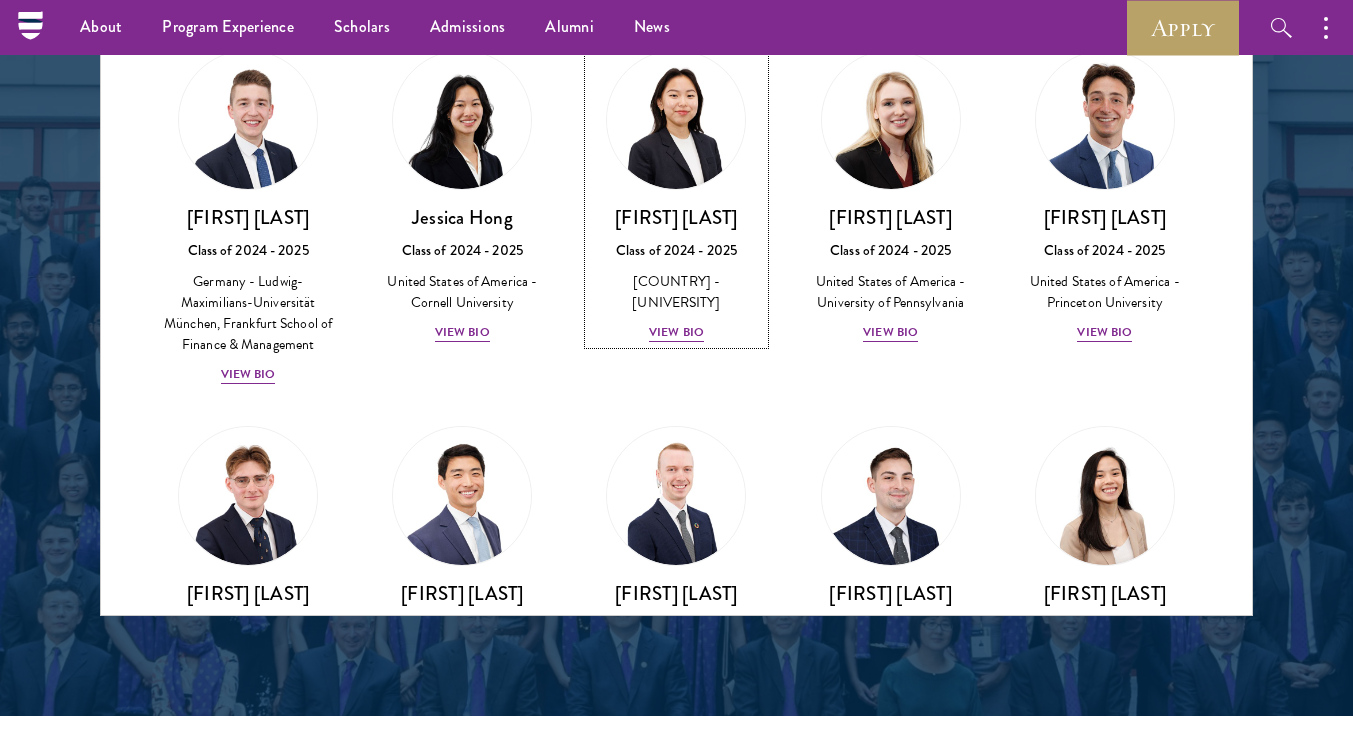 click on "[FIRST] [LAST]
Class of [YEAR] - [YEAR]
[COUNTRY] - [UNIVERSITY]
View Bio" at bounding box center (676, 197) 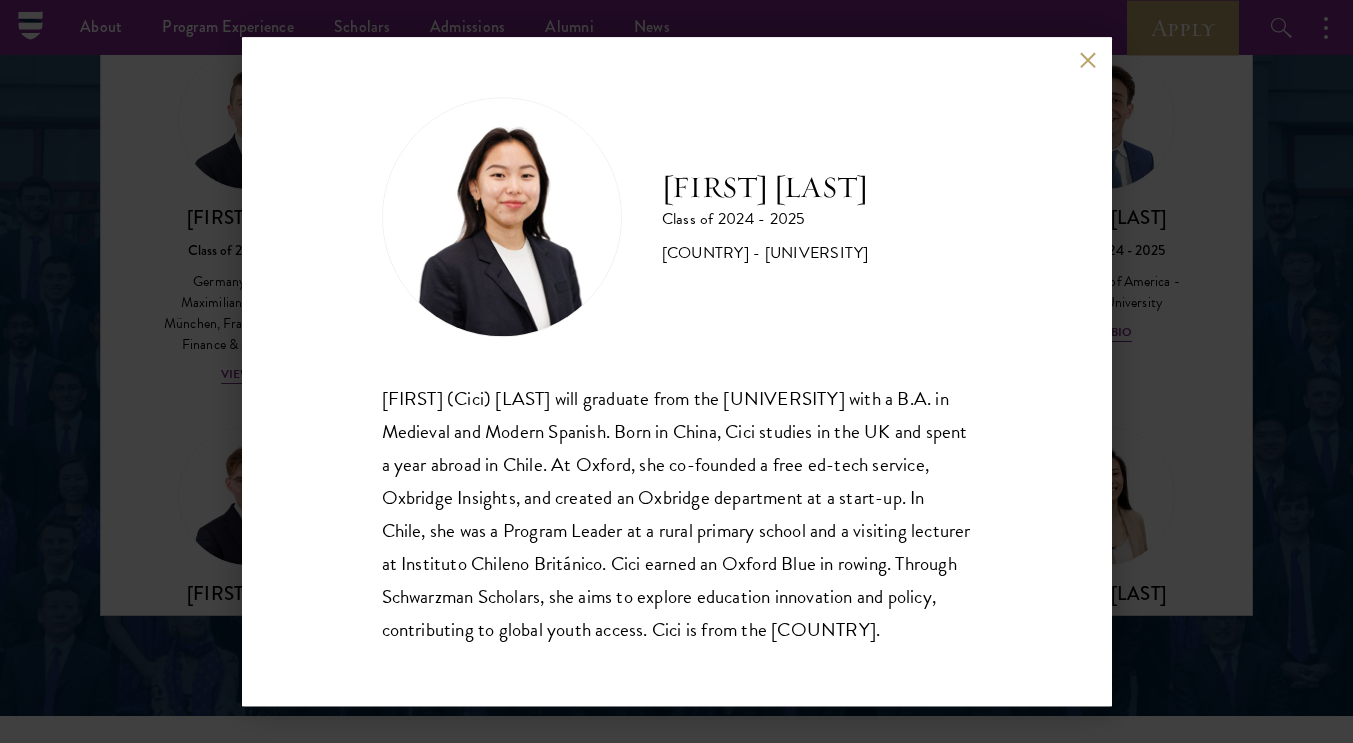 click at bounding box center [1088, 60] 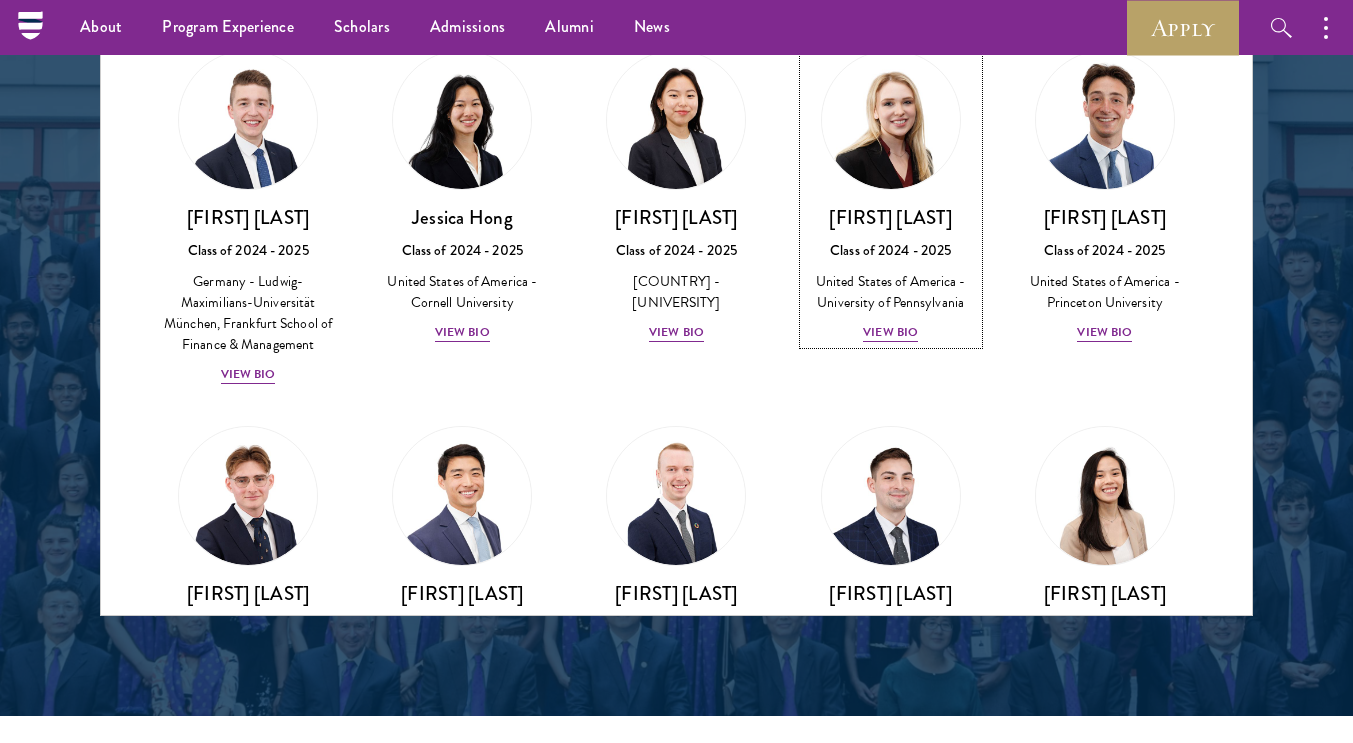 click at bounding box center (891, 120) 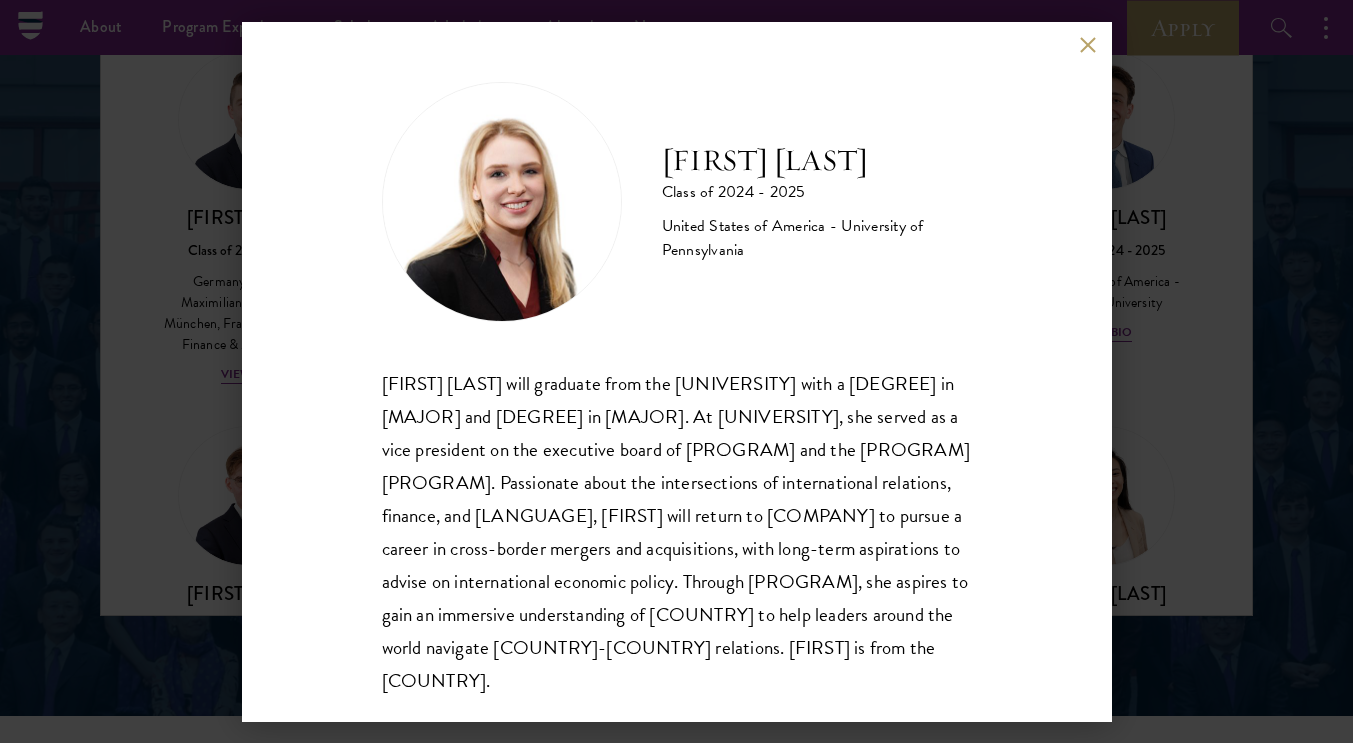 scroll, scrollTop: 35, scrollLeft: 0, axis: vertical 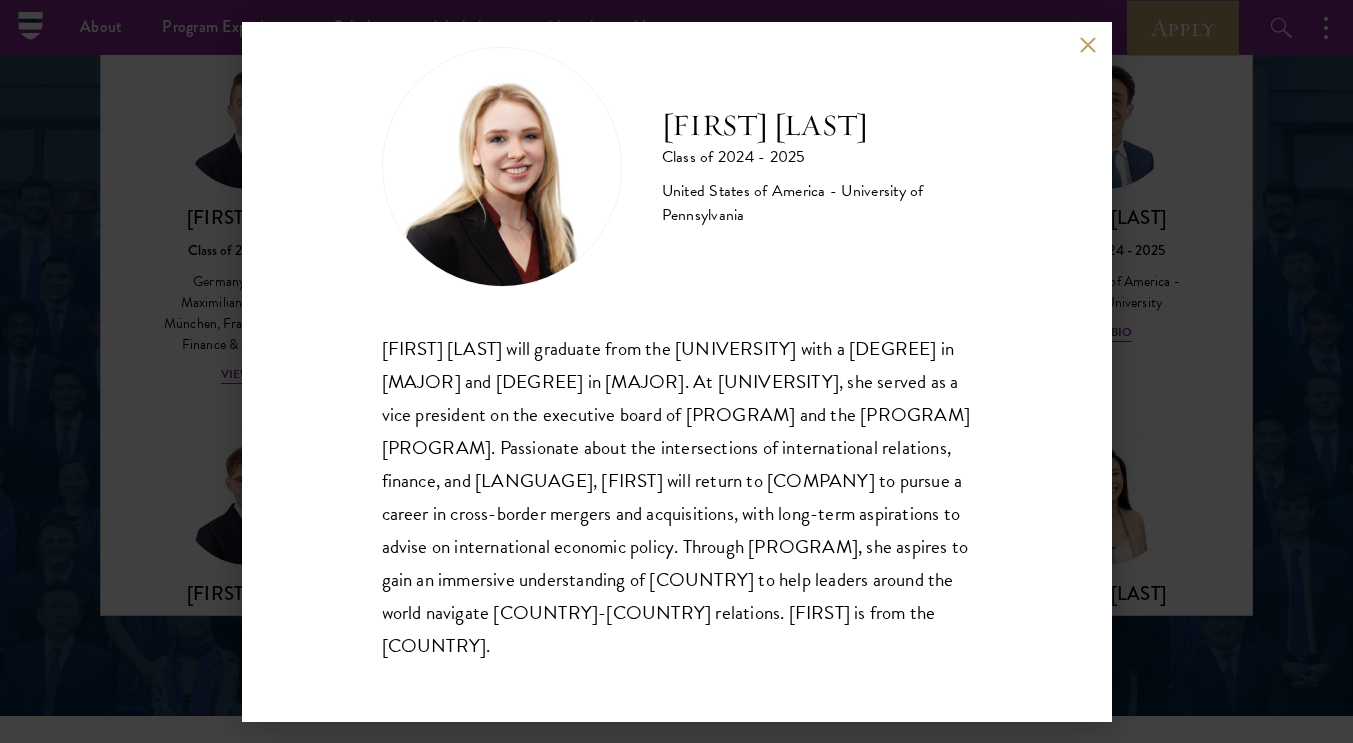 drag, startPoint x: 1091, startPoint y: 43, endPoint x: 1089, endPoint y: 55, distance: 12.165525 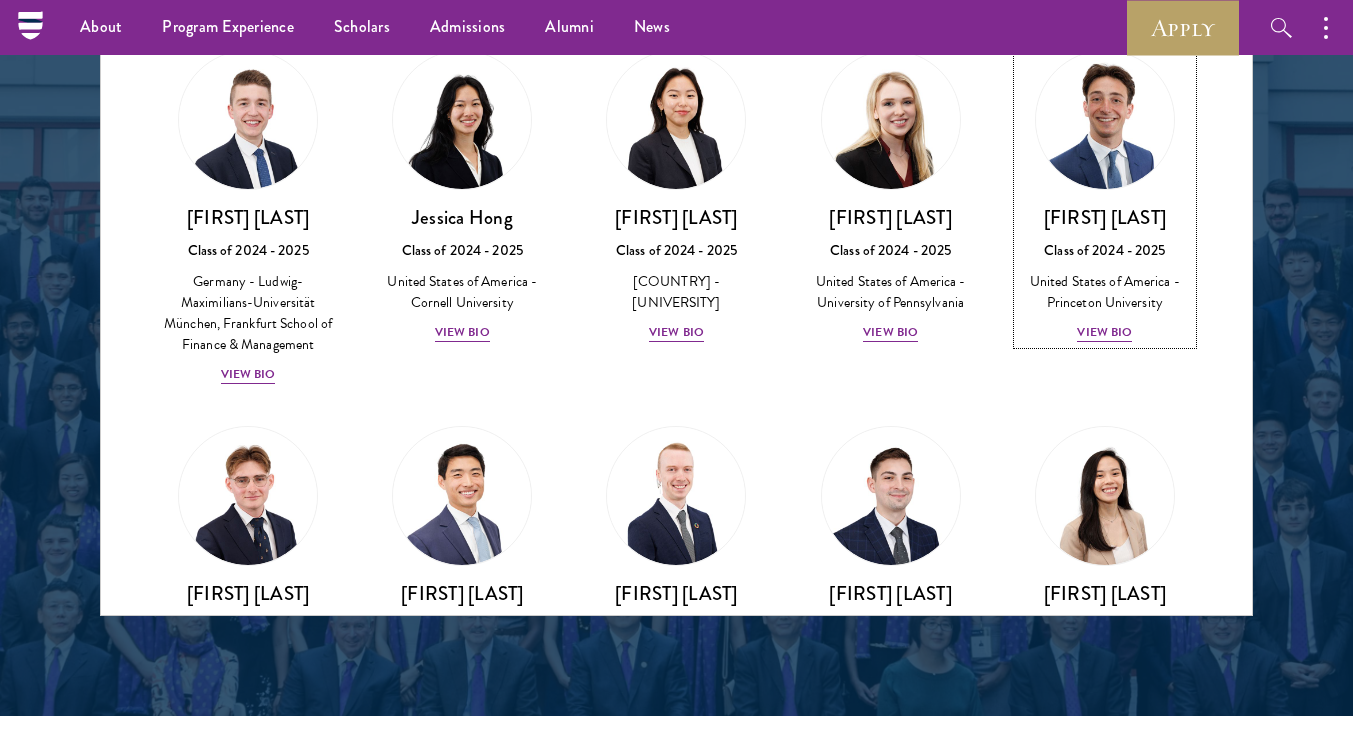 click at bounding box center (1105, 120) 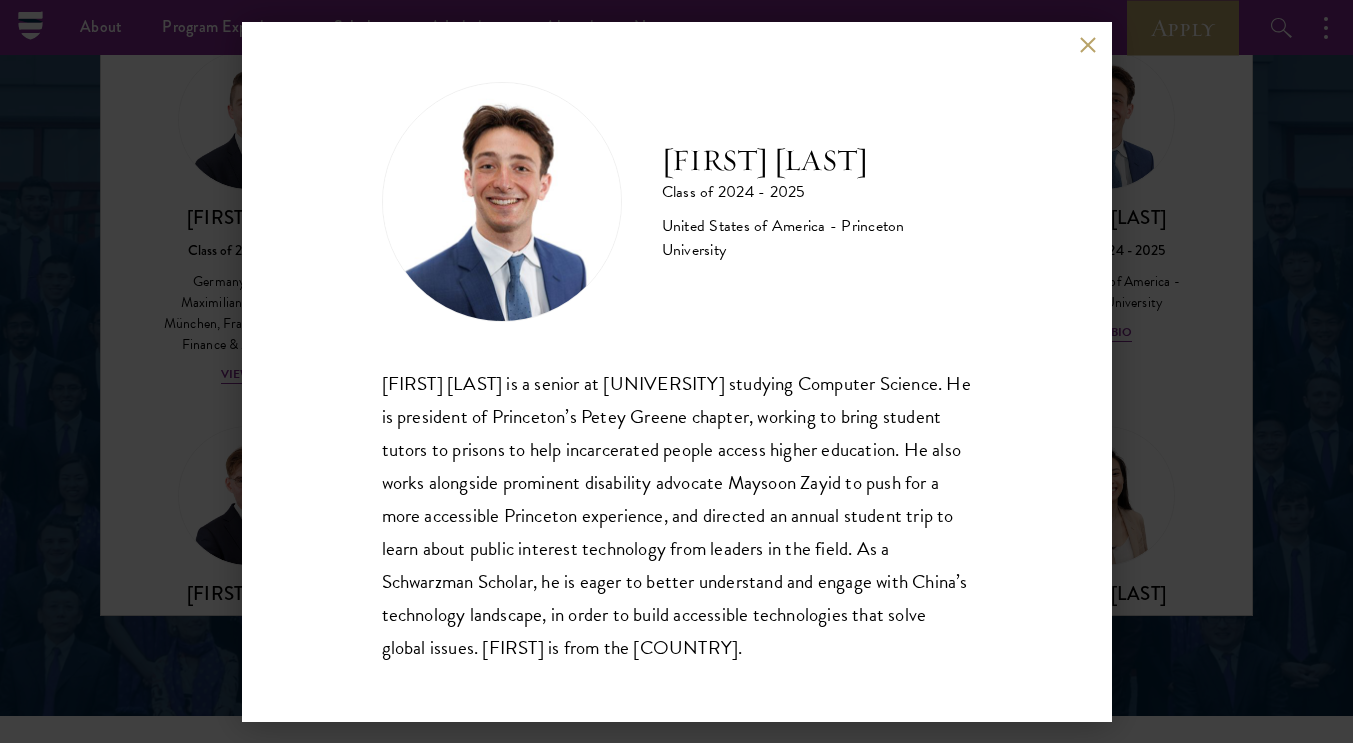 click at bounding box center [1088, 45] 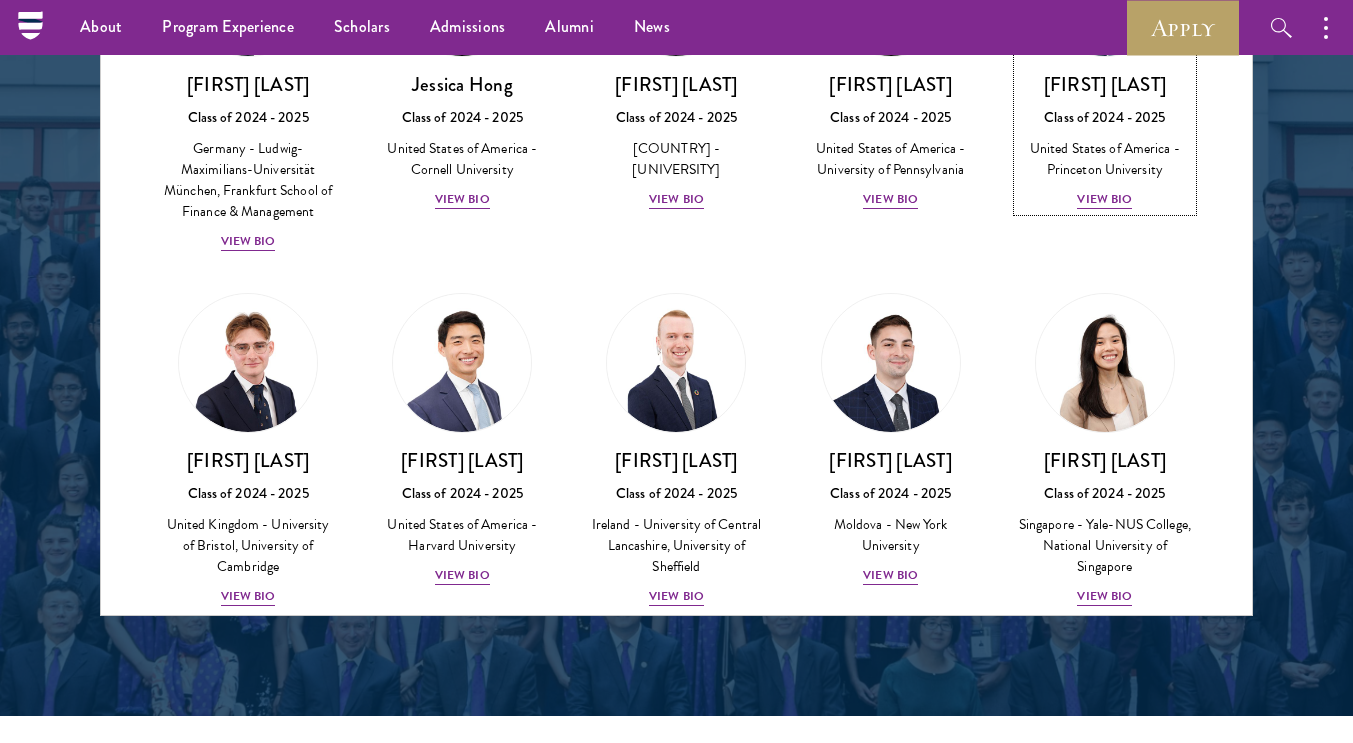 scroll, scrollTop: 3384, scrollLeft: 0, axis: vertical 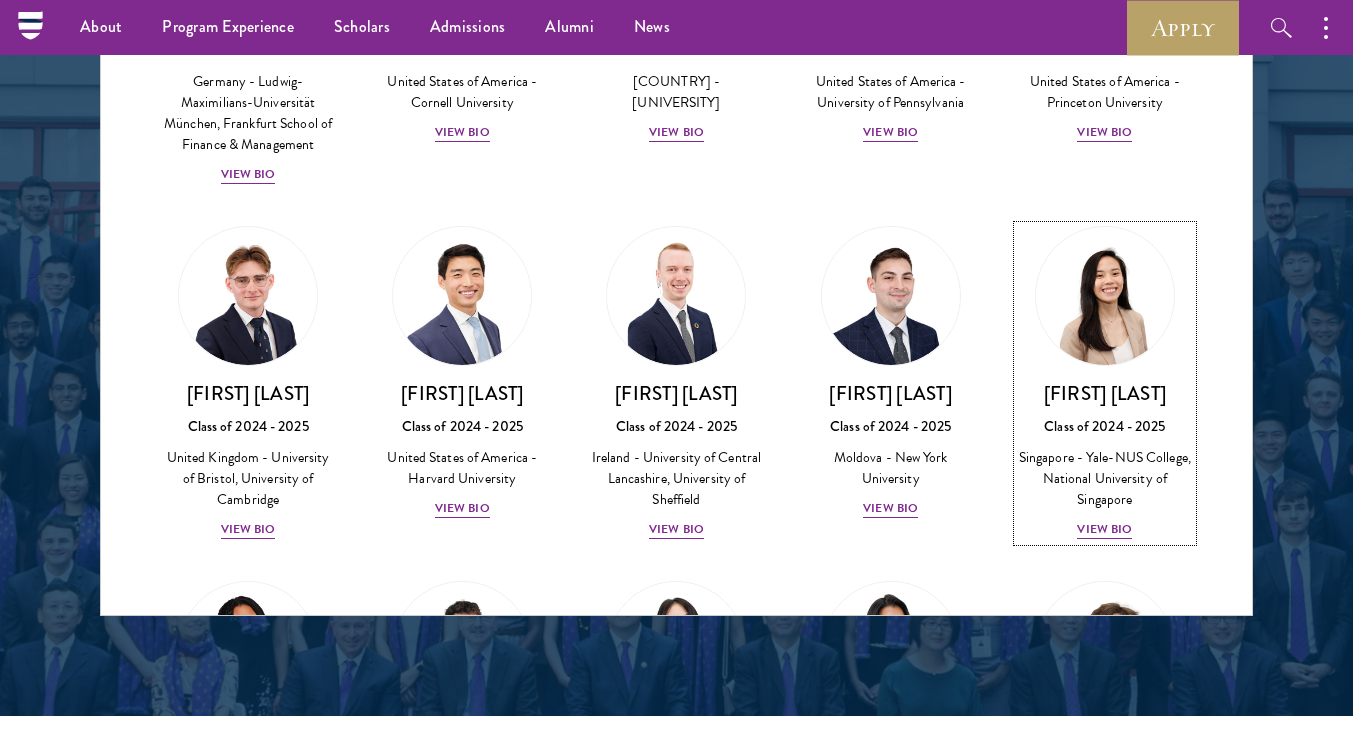 click at bounding box center (1105, 296) 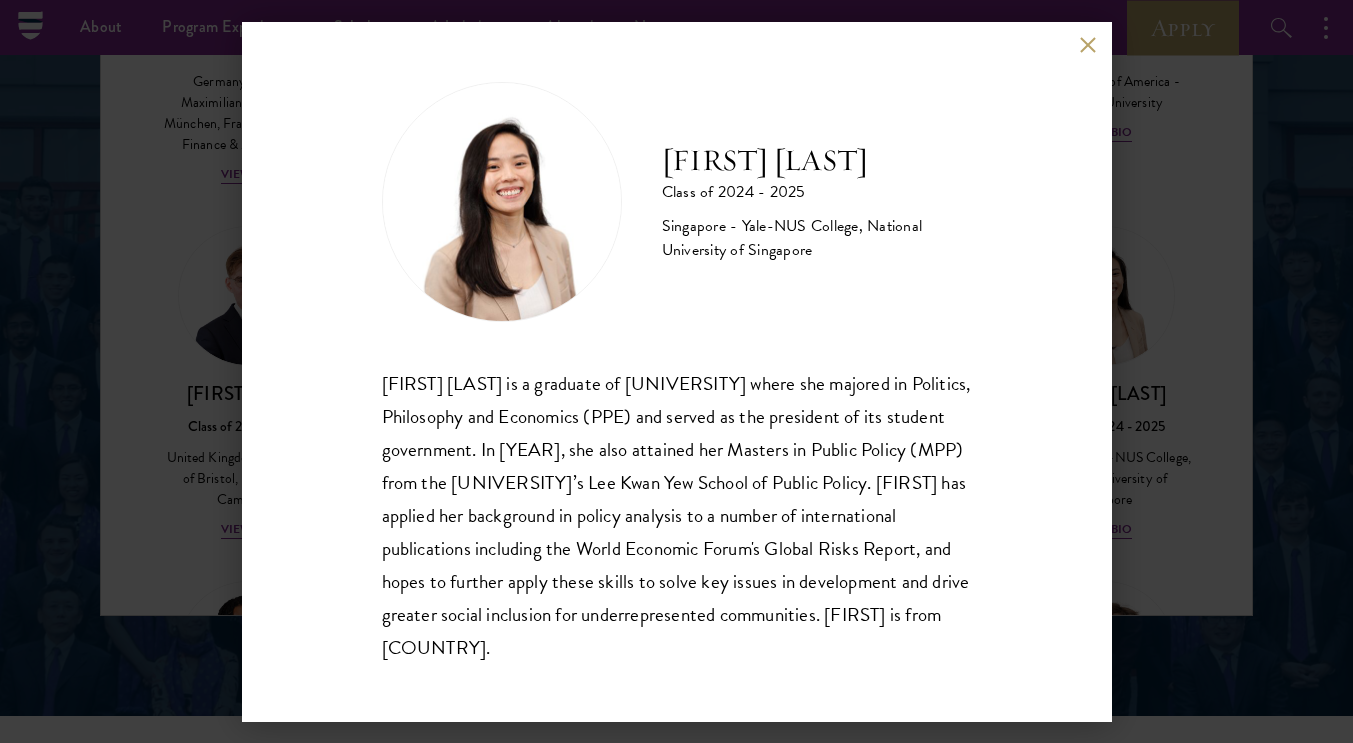 click on "[FIRST] [LAST]
Class of [YEAR] - [YEAR]
[COUNTRY] - [UNIVERSITY], [UNIVERSITY]
View Bio
[FIRST] [LAST] is a product manager at Recidiviz, a criminal justice technology non-profit, where she works on a nationwide data transparency initiative to promote data-driven policy decisions. Prior to Recidiviz, [FIRST] was a product manager at Google, building monetization tools for web publishers, which reached millions of people. She holds a B.S. in Computer Science and a minor in Mathematics from Cornell University. Through Schwarzman Scholars, she will study the successful adoption of cutting-edge technologies within China’s public and private sectors and apply what she learns to develop civic technology that promotes accessibility and equity. [FIRST] is from the [COUNTRY]." at bounding box center [677, 372] 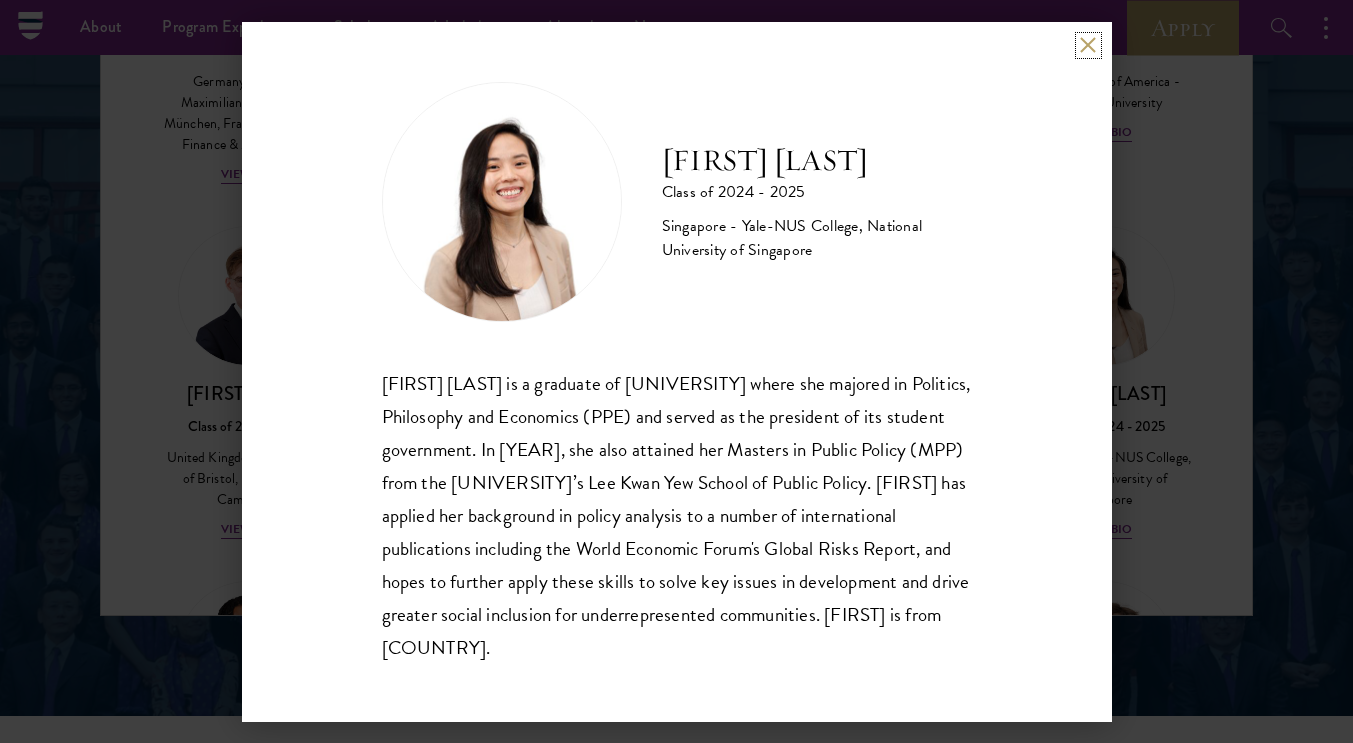 click at bounding box center [1088, 45] 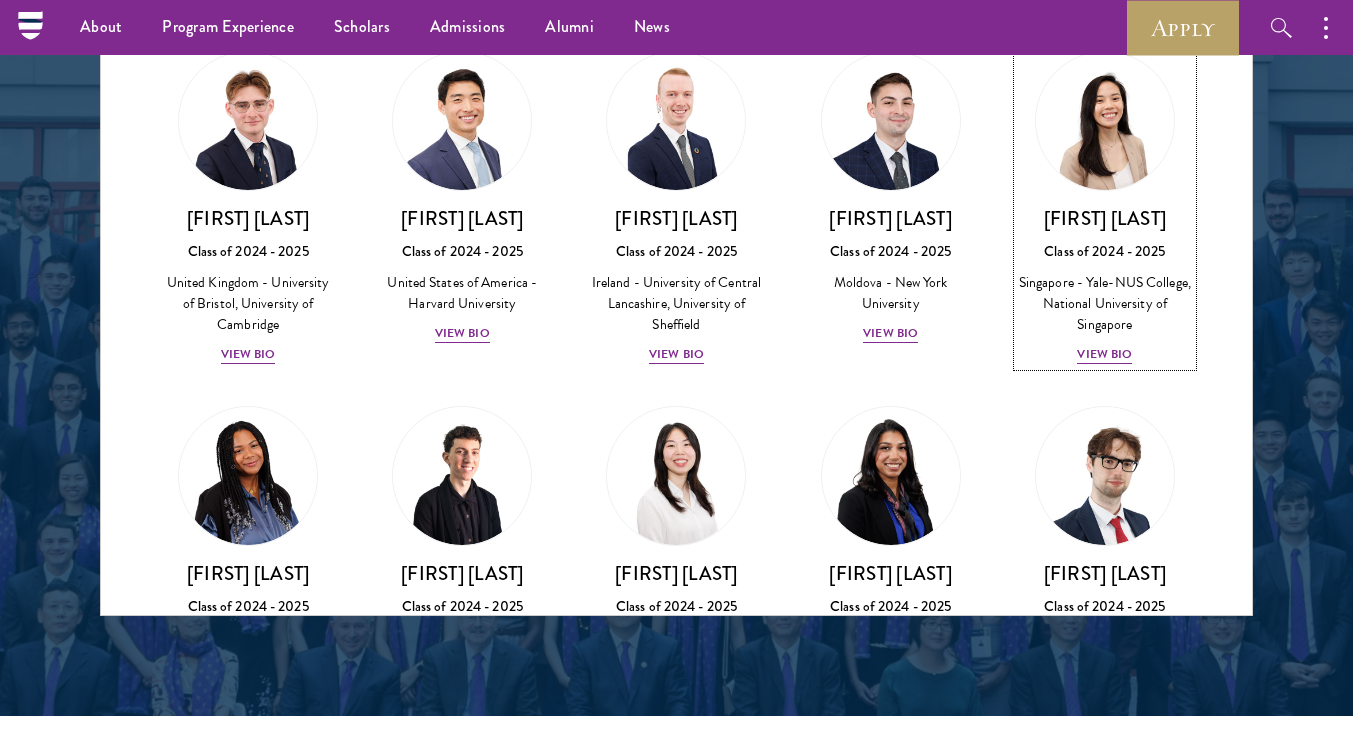 scroll, scrollTop: 3784, scrollLeft: 0, axis: vertical 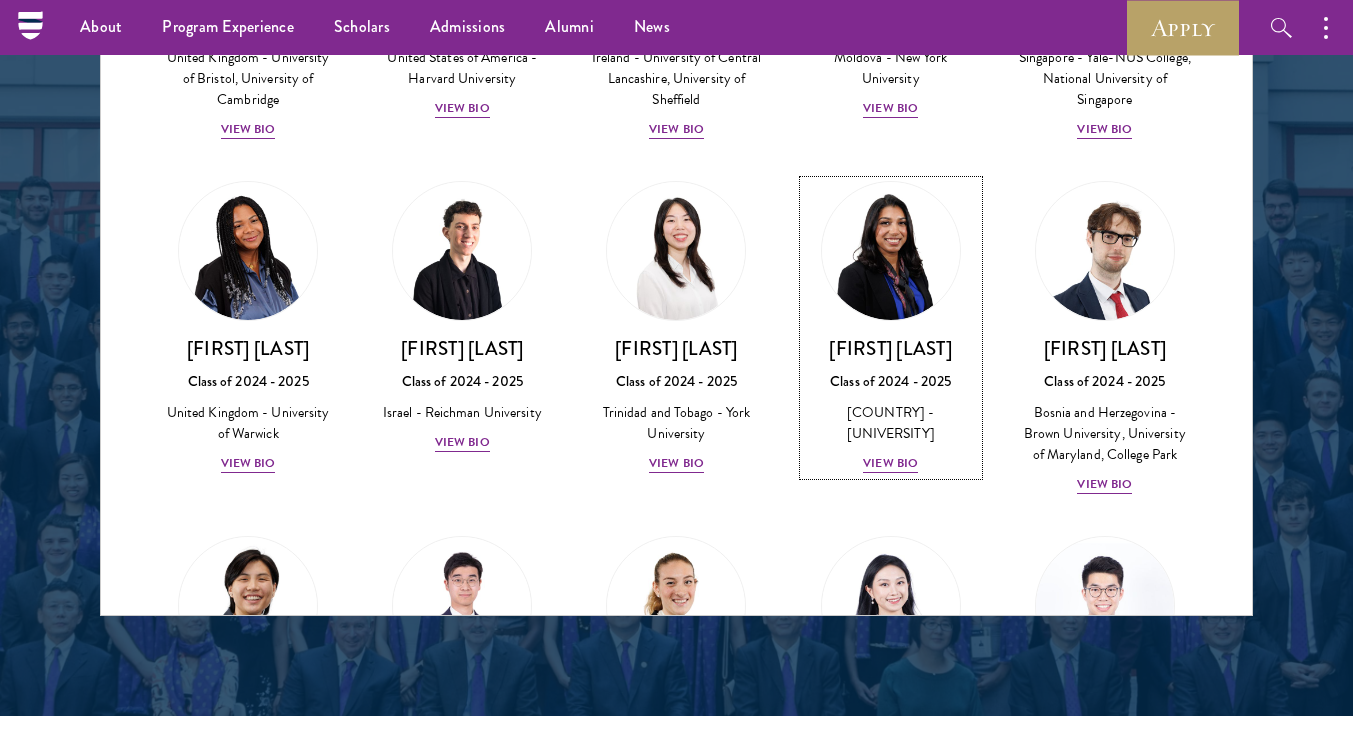 click at bounding box center [891, 251] 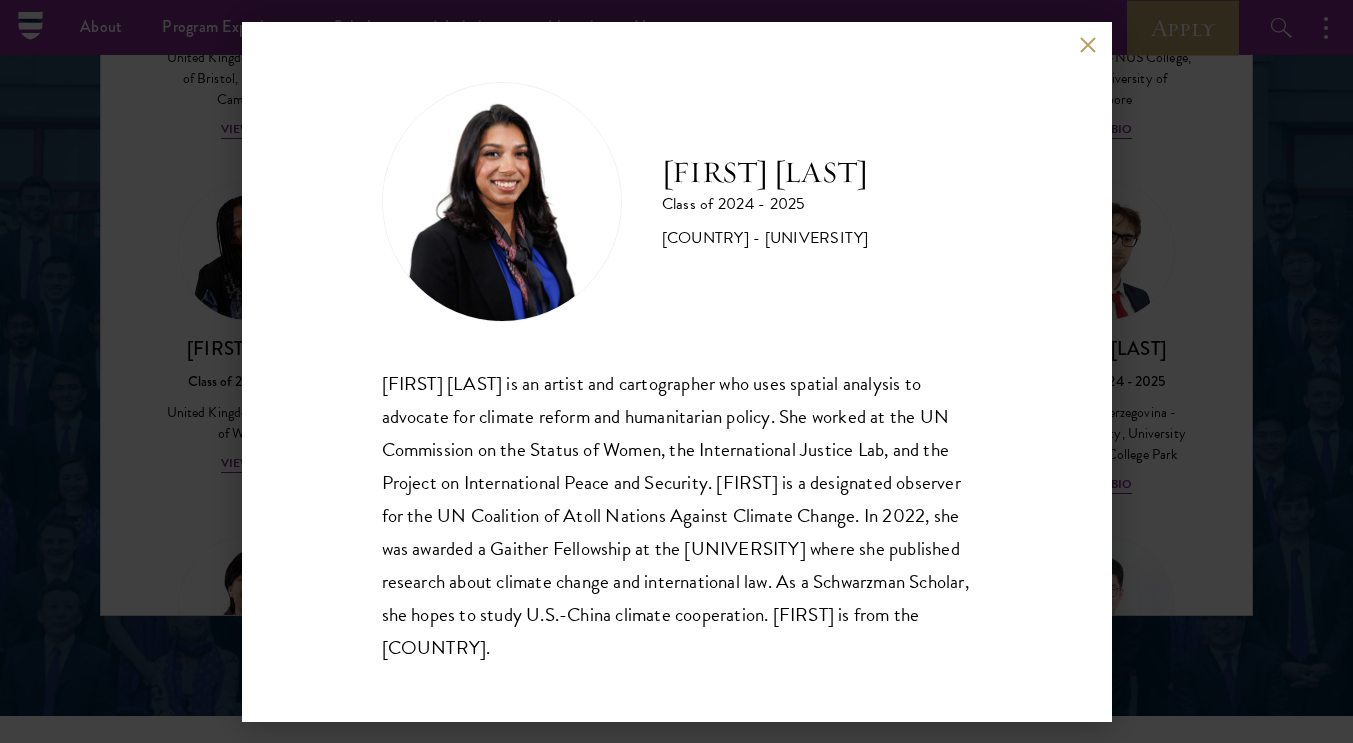 click on "[FIRST] [LAST]
Class of 2024 - 2025
[COUNTRY] - [UNIVERSITY]
[FIRST] [LAST] is an artist and cartographer who uses spatial analysis to advocate for climate reform and humanitarian policy. She worked at the UN Commission on the Status of Women, the International Justice Lab, and the Project on International Peace and Security. [FIRST] is a designated observer for the UN Coalition of Atoll Nations Against Climate Change. In 2022, she was awarded a Gaither Fellowship at the [UNIVERSITY] where she published research about climate change and international law. As a Schwarzman Scholar, she hopes to study U.S.-China climate cooperation. [FIRST] is from the [COUNTRY]." at bounding box center (677, 372) 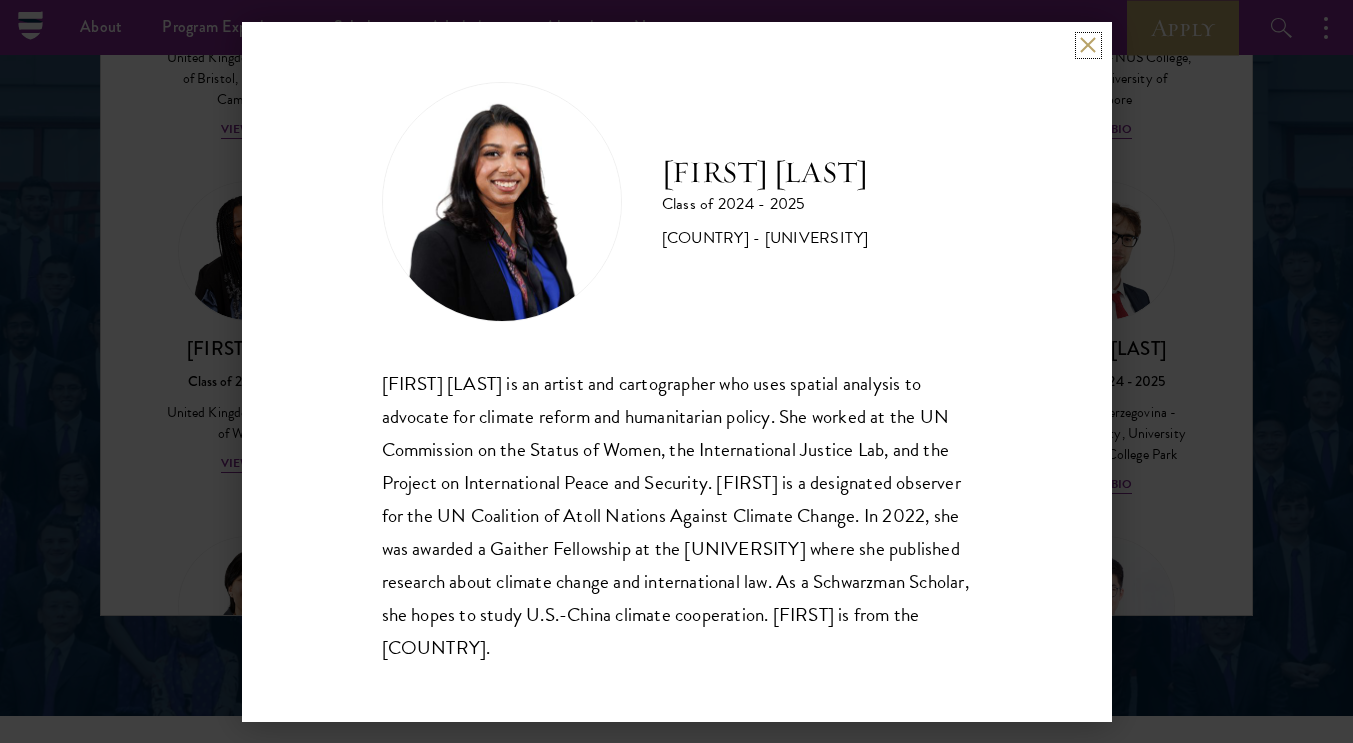 click at bounding box center (1088, 45) 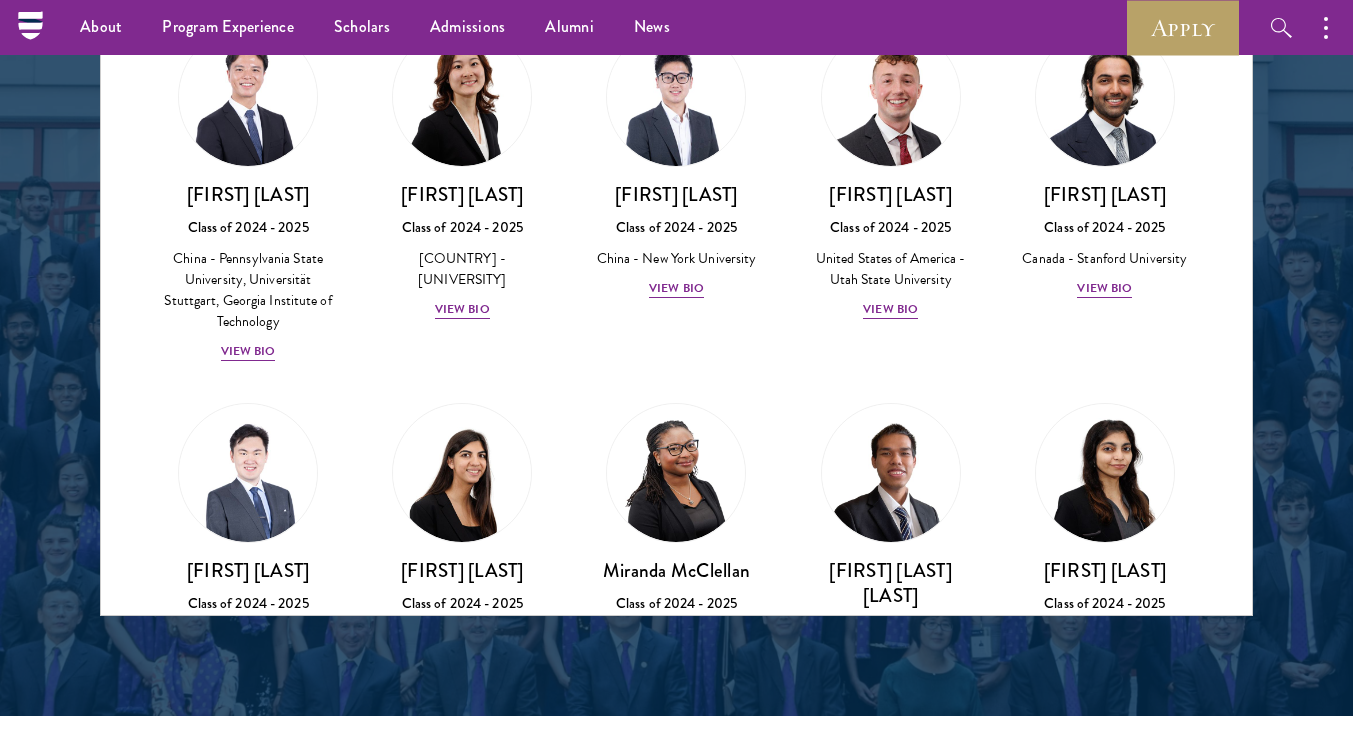 scroll, scrollTop: 7254, scrollLeft: 0, axis: vertical 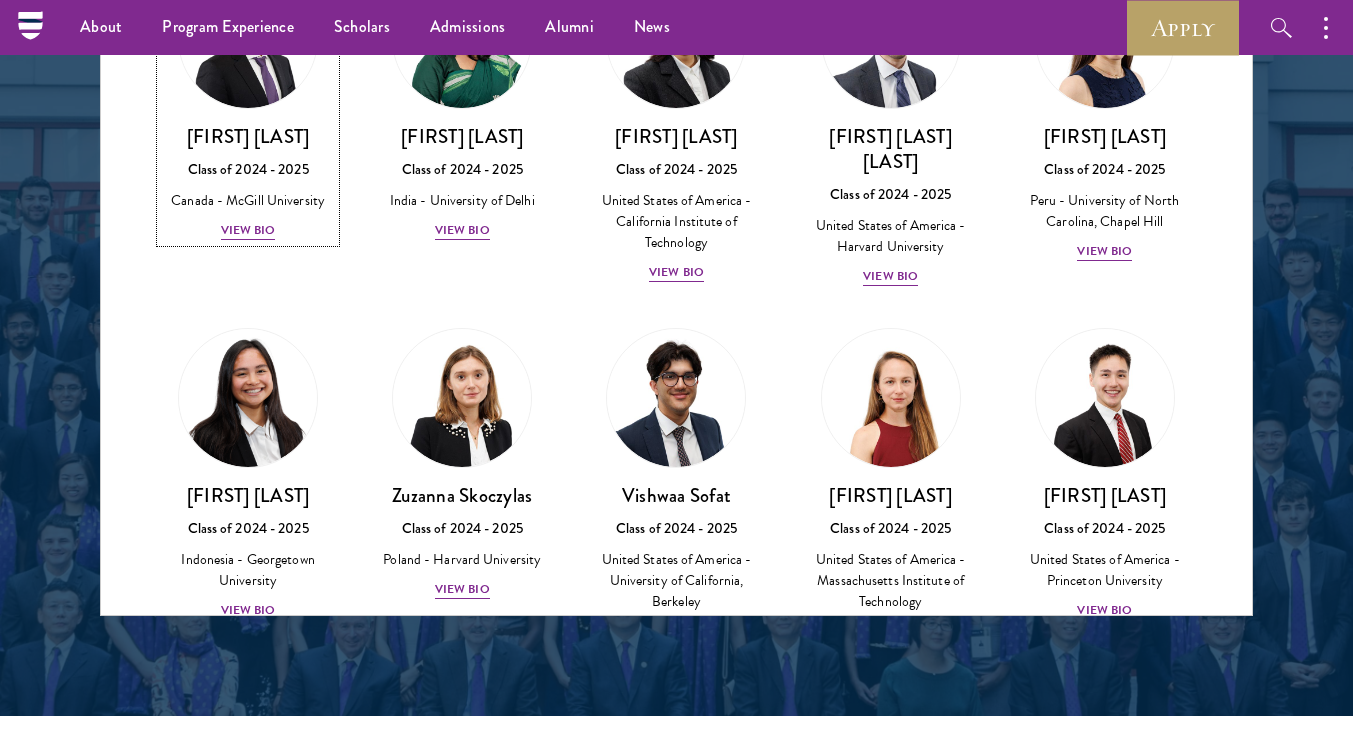 click on "View Bio" at bounding box center [248, 230] 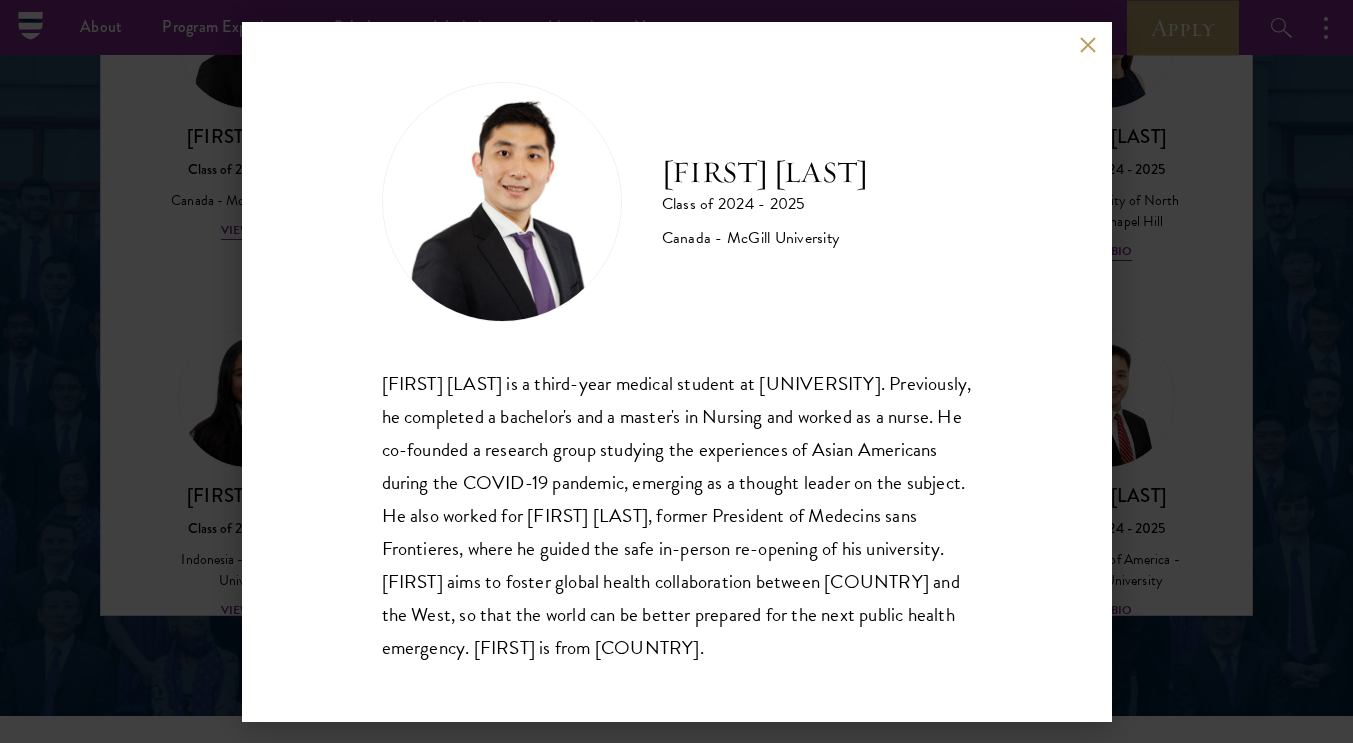 click on "[FIRST] [LAST]
Class of [YEAR] - [YEAR]
[COUNTRY] - [UNIVERSITY]
[FIRST] [LAST] is a third-year medical student at [UNIVERSITY]. Previously, he completed a bachelor's and a master's in Nursing and worked as a nurse. He co-founded a research group studying the experiences of Asian Americans during the [EVENT] pandemic, emerging as a thought leader on the subject. He also worked for Dr. [FIRST] [LAST], former President of [ORGANIZATION], where he guided the safe in-person re-opening of his university. [FIRST] aims to foster global health collaboration between [COUNTRY] and the West, so that the world can be better prepared for the next public health emergency. [FIRST] is from [COUNTRY]." at bounding box center (676, 371) 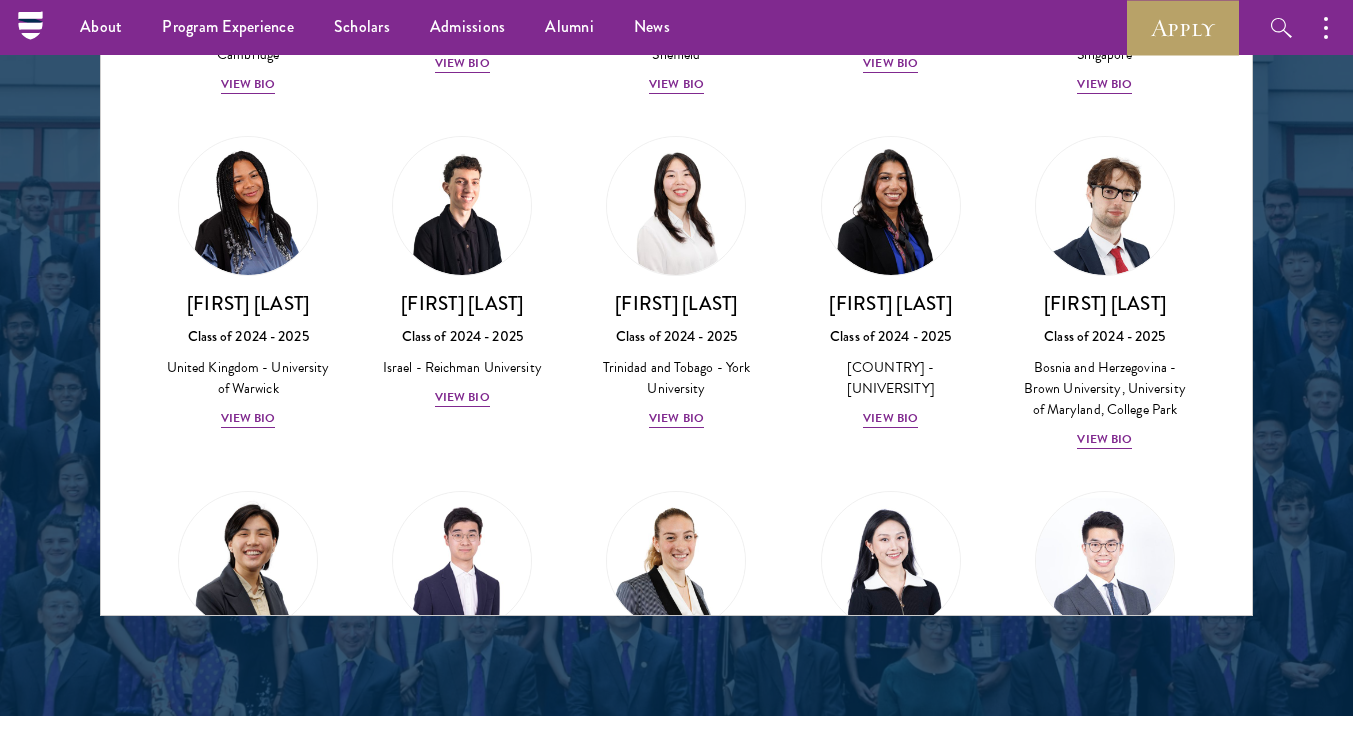 scroll, scrollTop: 7159, scrollLeft: 0, axis: vertical 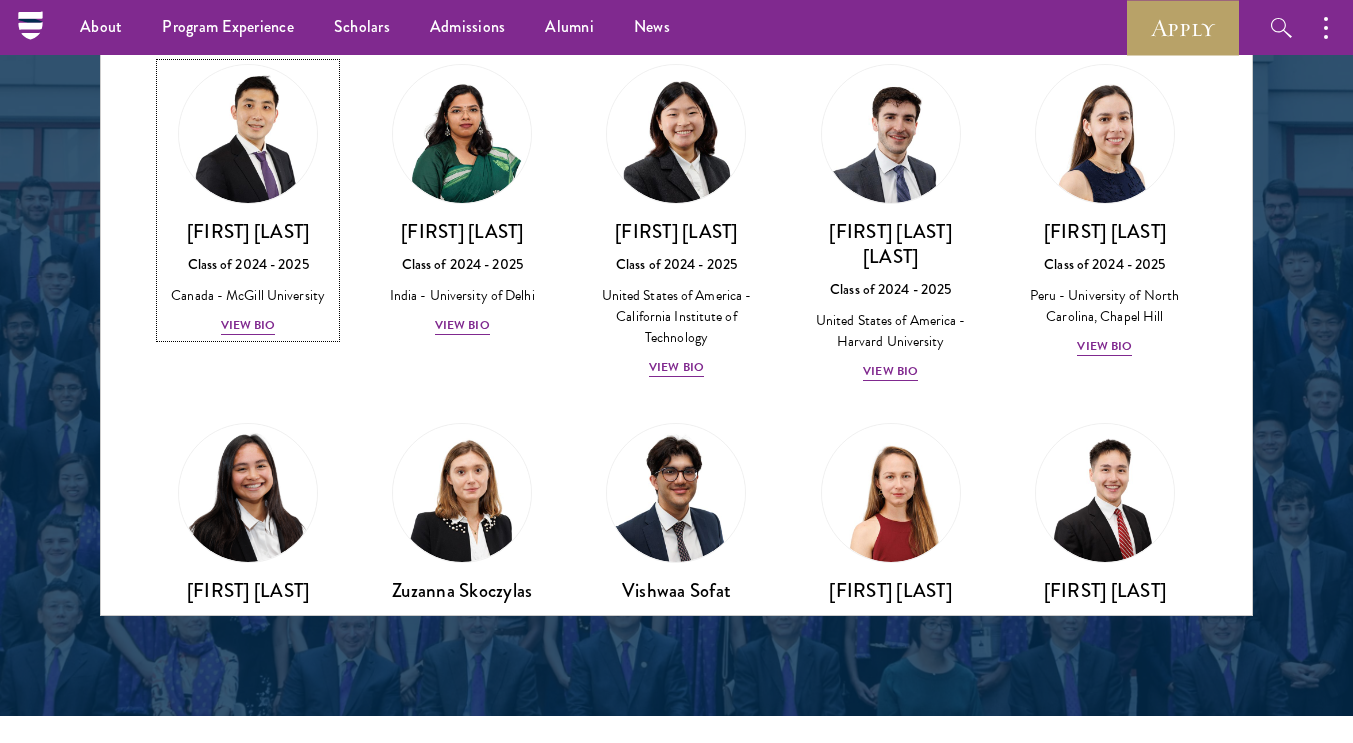 click on "[FIRST] [LAST]
Class of [YEAR] - [YEAR]
[COUNTRY] - [UNIVERSITY]
View Bio" at bounding box center [248, 278] 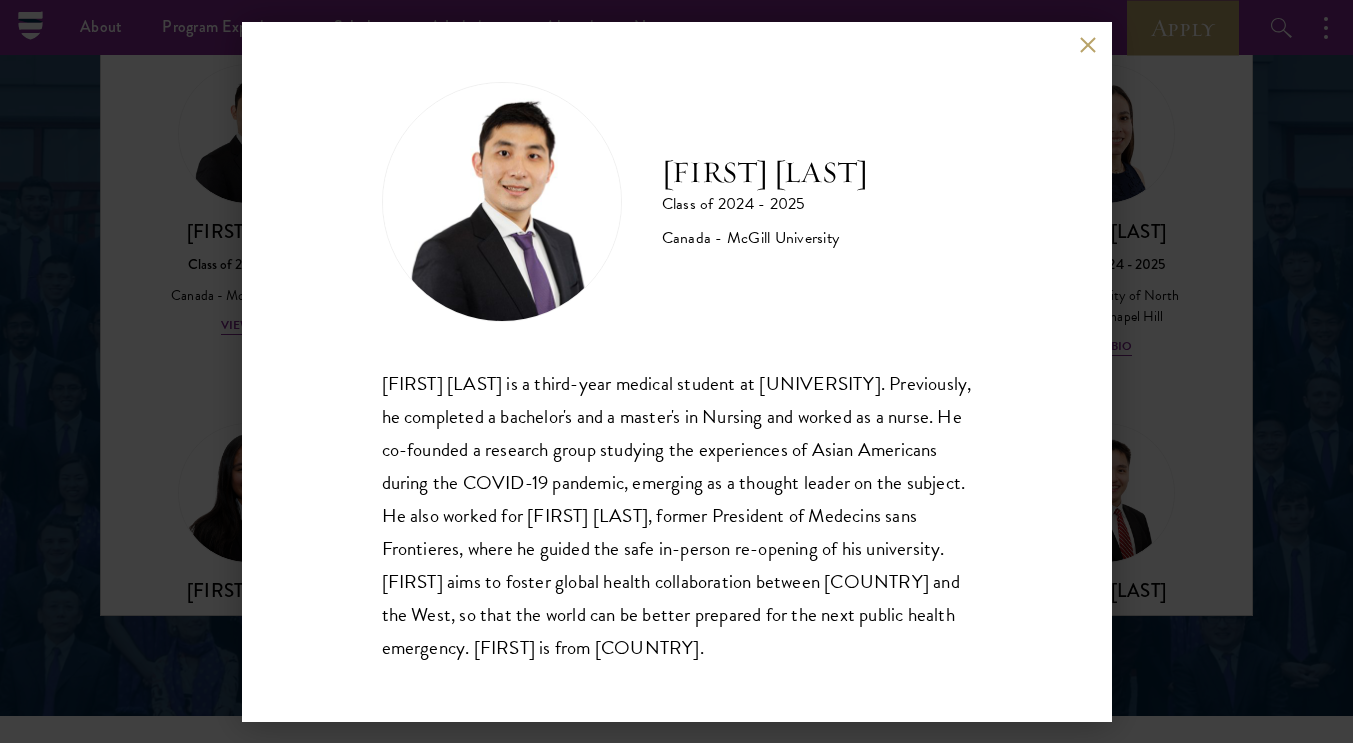 click on "[FIRST] [LAST]
Class of [YEAR] - [YEAR]
[COUNTRY] - [UNIVERSITY]
[FIRST] [LAST] is a third-year medical student at [UNIVERSITY]. Previously, he completed a bachelor's and a master's in Nursing and worked as a nurse. He co-founded a research group studying the experiences of Asian Americans during the [EVENT] pandemic, emerging as a thought leader on the subject. He also worked for Dr. [FIRST] [LAST], former President of [ORGANIZATION], where he guided the safe in-person re-opening of his university. [FIRST] aims to foster global health collaboration between [COUNTRY] and the West, so that the world can be better prepared for the next public health emergency. [FIRST] is from [COUNTRY]." at bounding box center (676, 371) 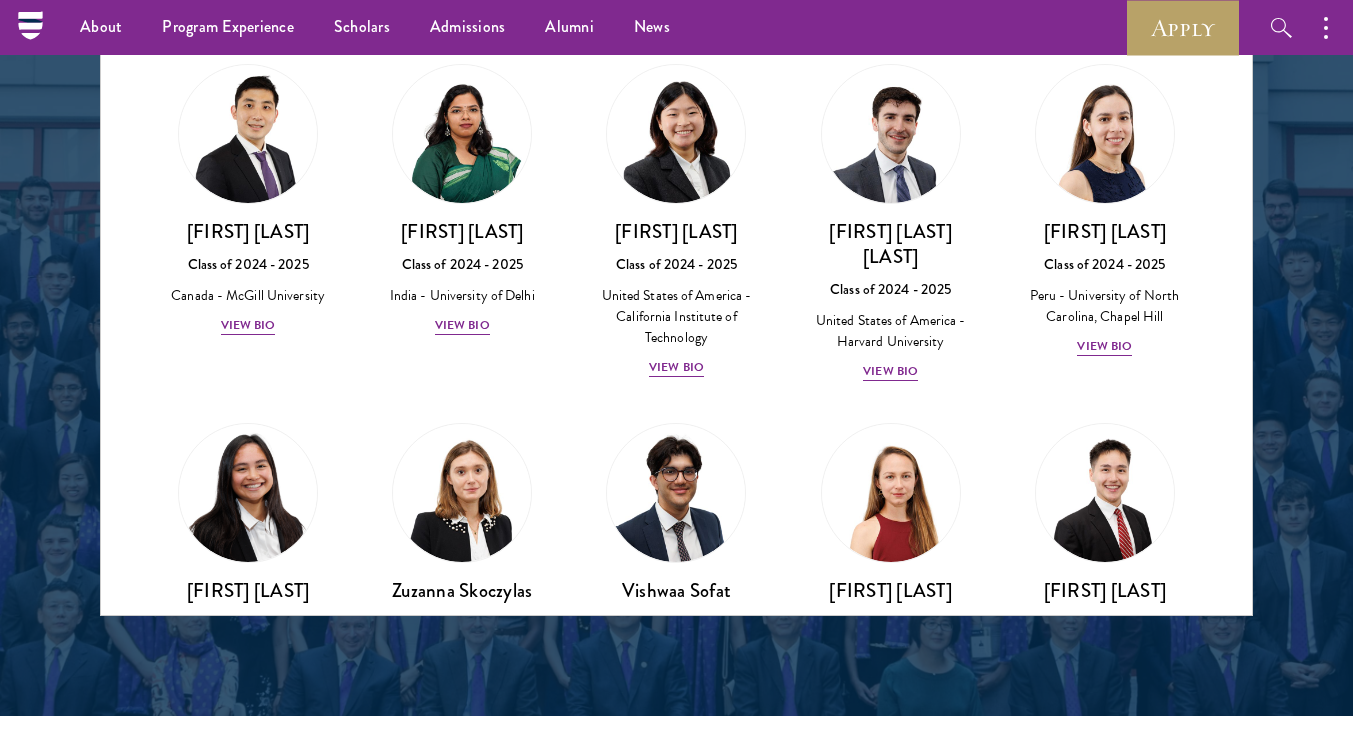 click on "About
Overview
Leadership
Donors
Program Experience
Overview
Curriculum
Student Life
Faculty & Guest Speakers
Scholars
Admissions
Overview
Application Instructions
Information Sessions
Alumni
News
STAY UPDATED
Apply
Follow Schwarzman Scholars" at bounding box center (676, 27) 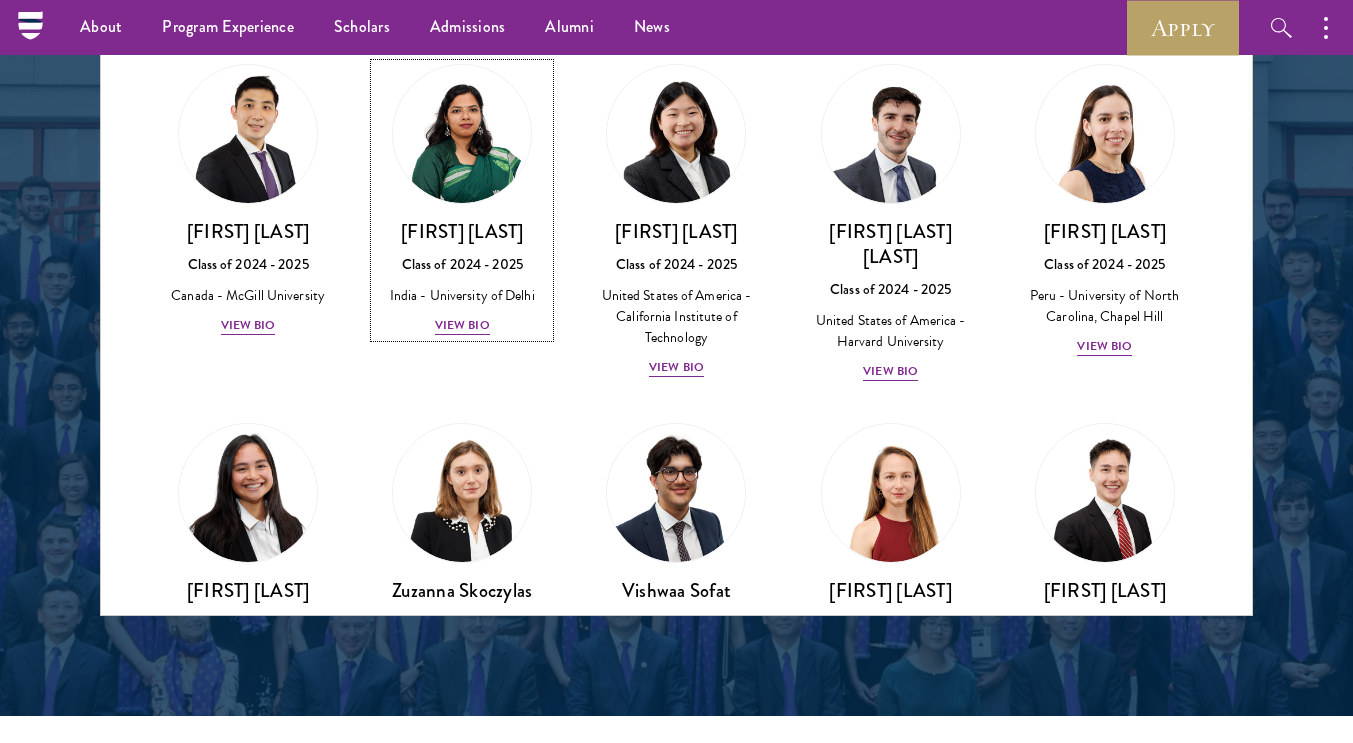 click on "[FIRST] [LAST]
Class of [YEAR] - [YEAR]
[COUNTRY] - [UNIVERSITY]
View Bio" at bounding box center [462, 278] 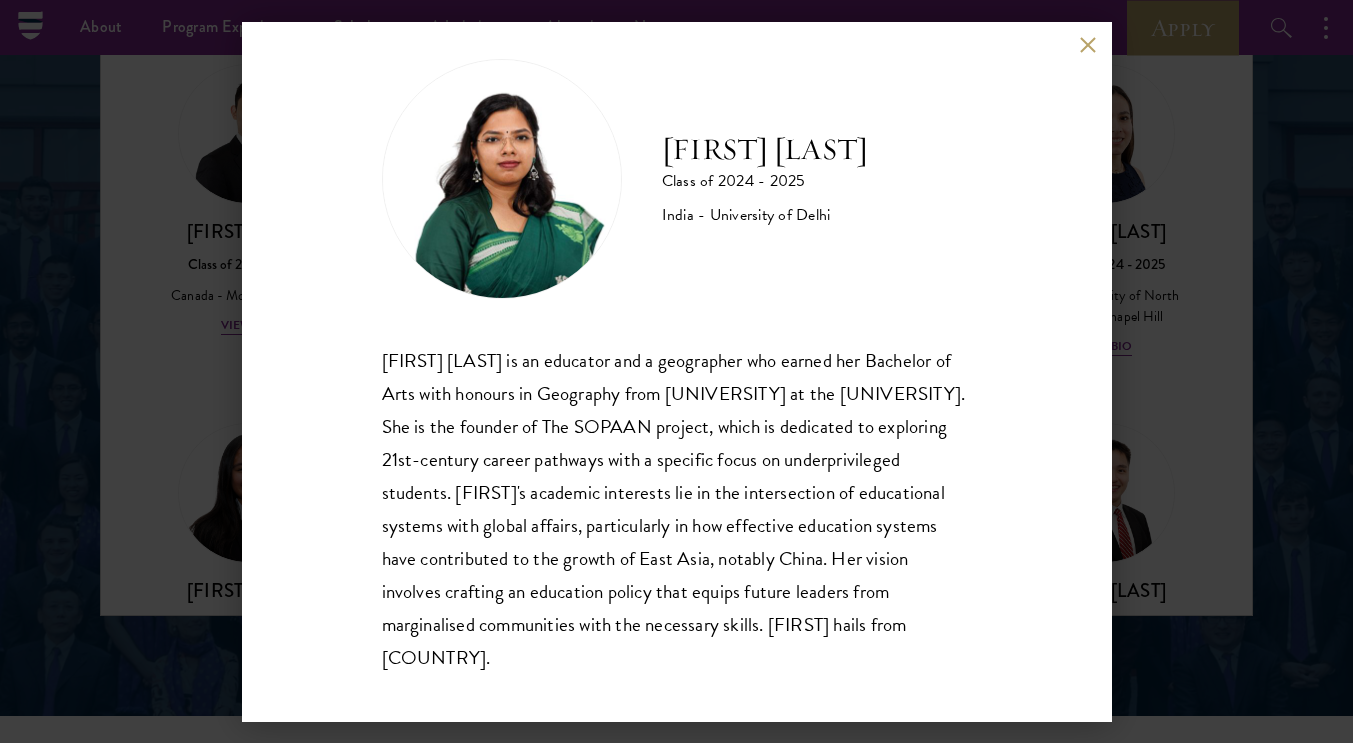 scroll, scrollTop: 35, scrollLeft: 0, axis: vertical 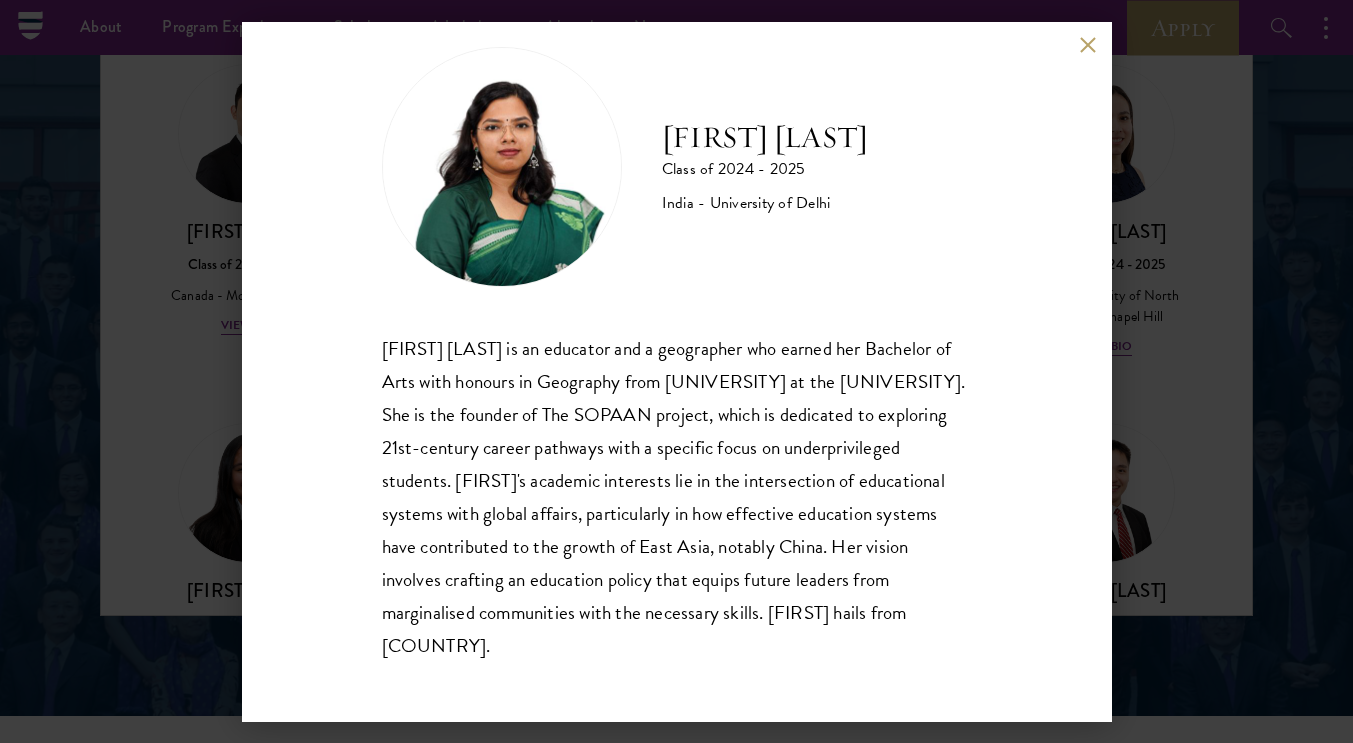 click at bounding box center [1088, 45] 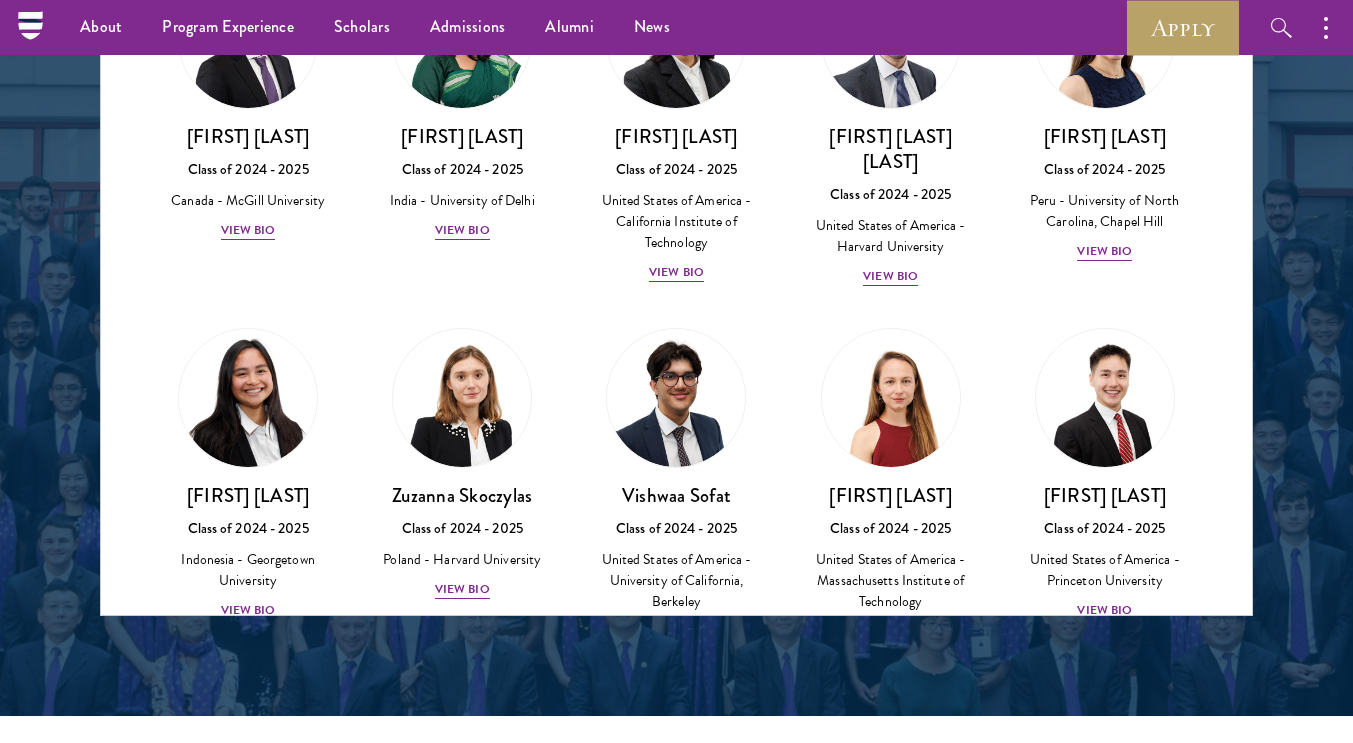 scroll, scrollTop: 9033, scrollLeft: 0, axis: vertical 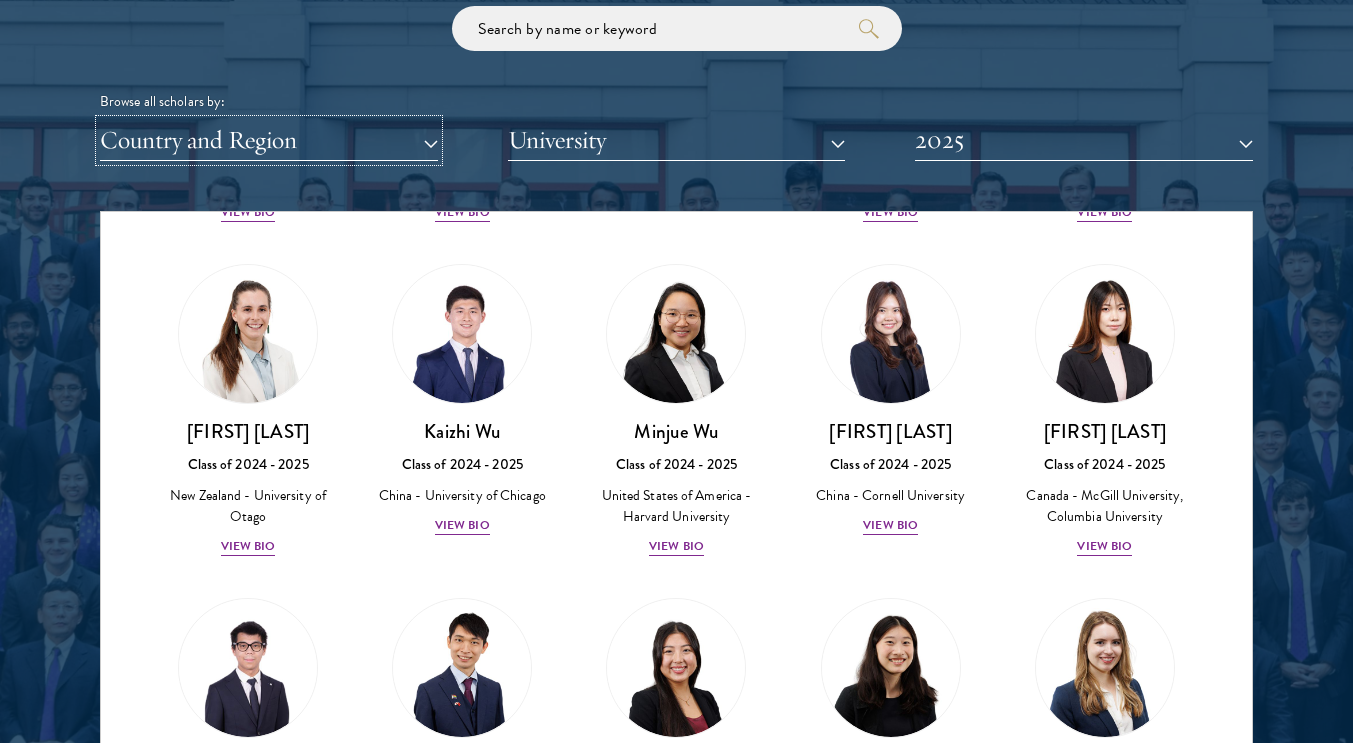 click on "Country and Region" at bounding box center [269, 140] 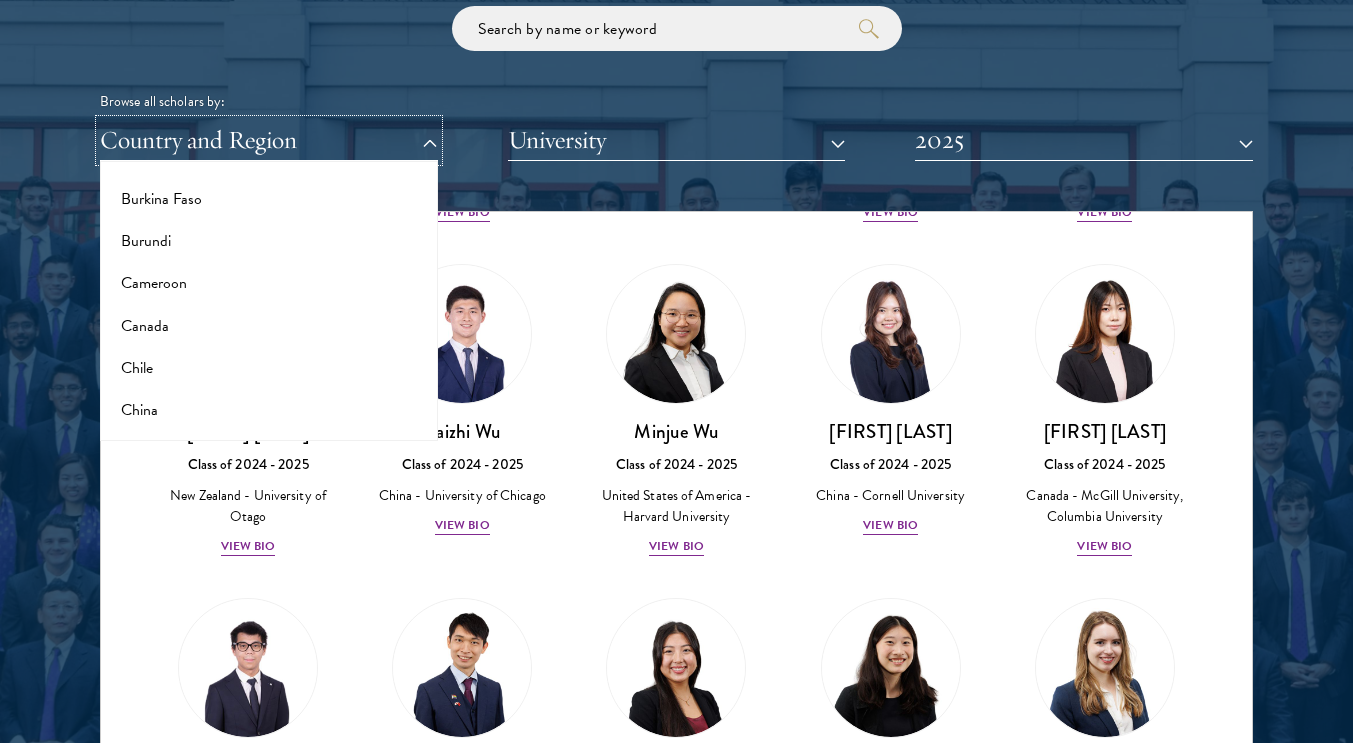 scroll, scrollTop: 700, scrollLeft: 0, axis: vertical 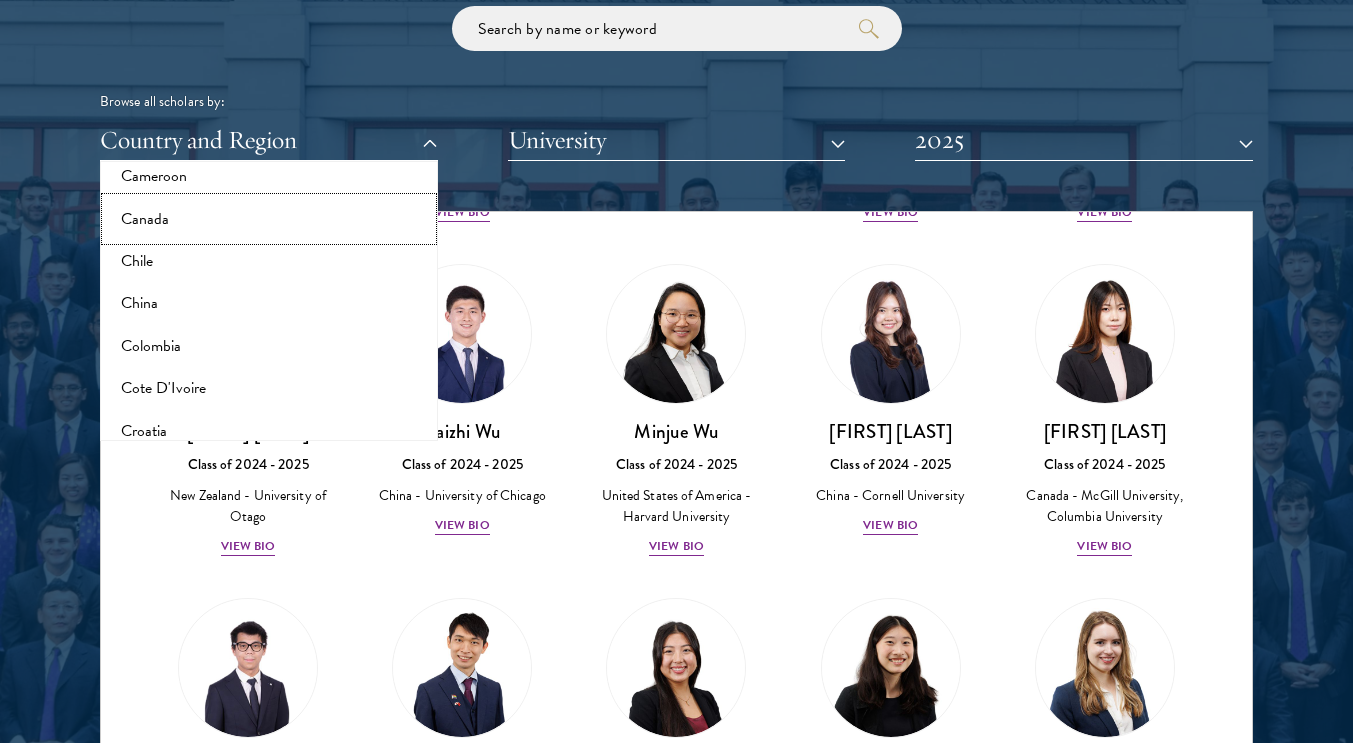 click on "Canada" at bounding box center [269, 219] 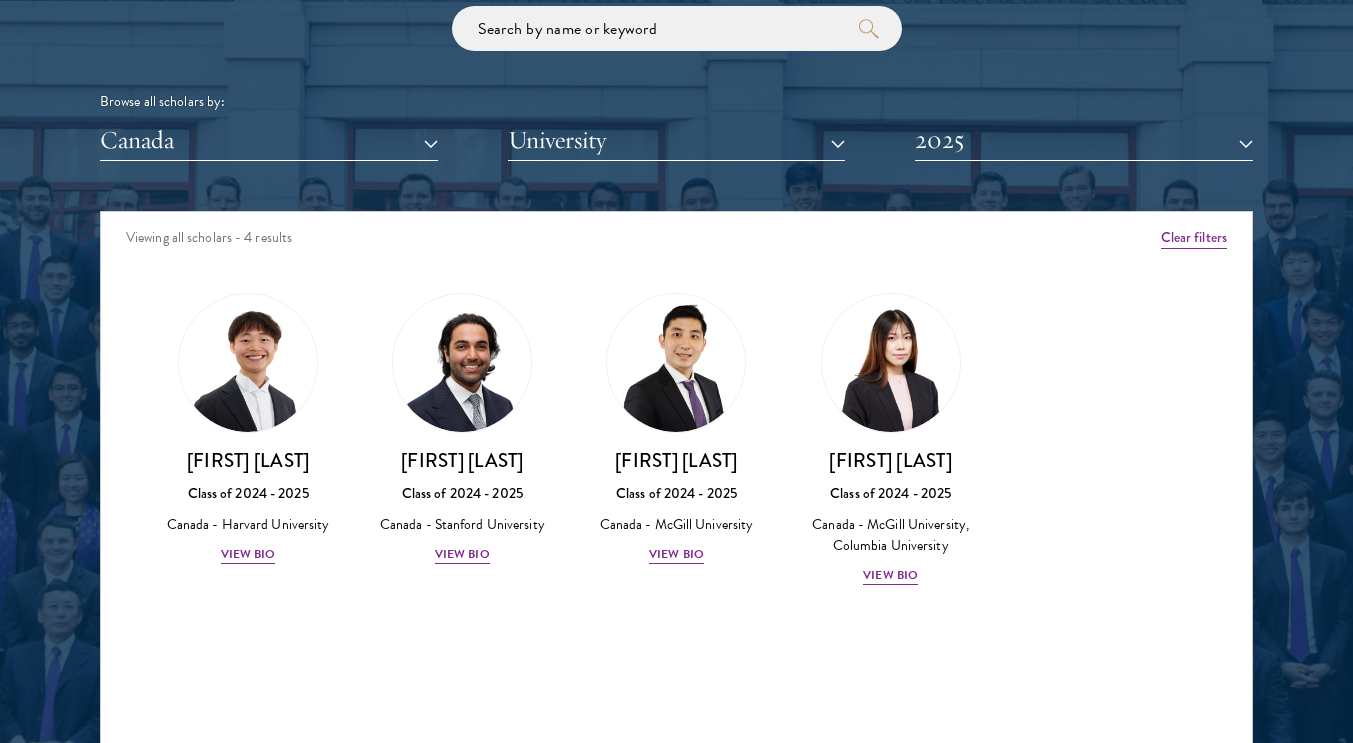 scroll, scrollTop: 0, scrollLeft: 0, axis: both 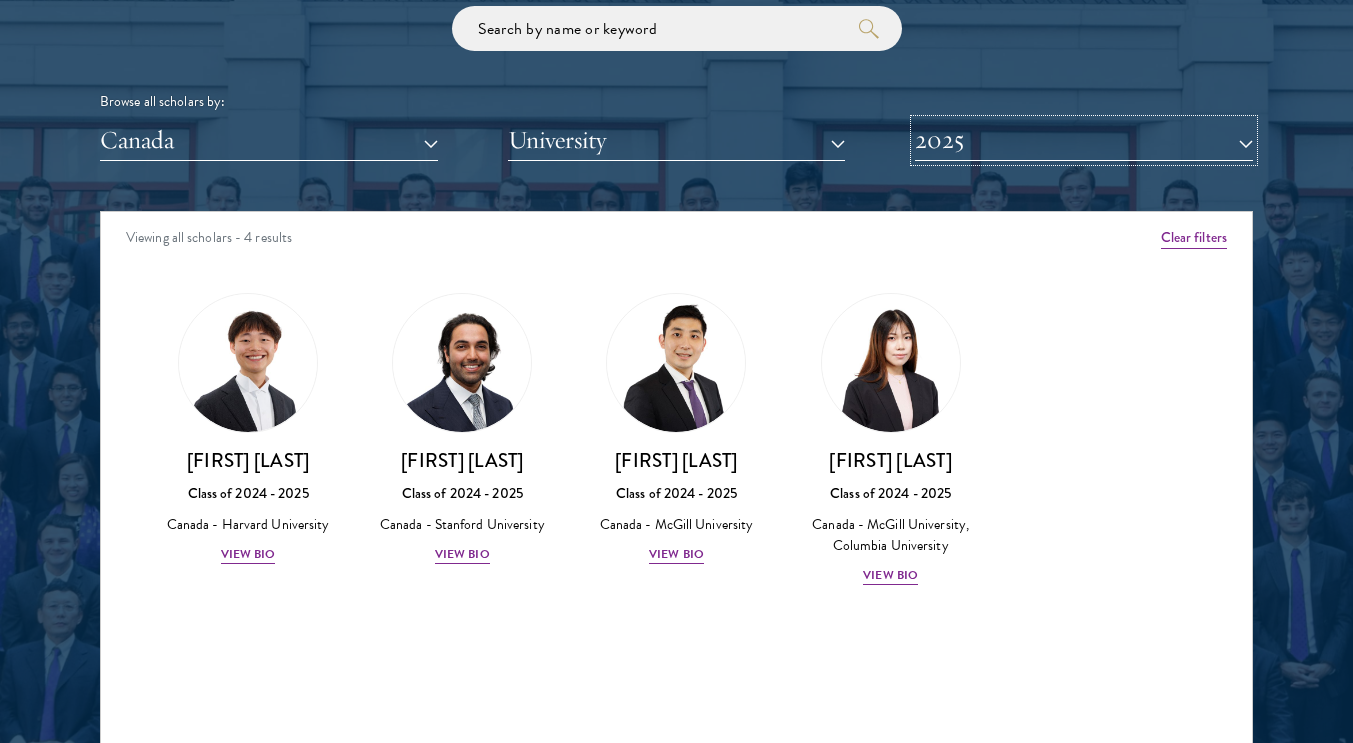 click on "2025" at bounding box center (1084, 140) 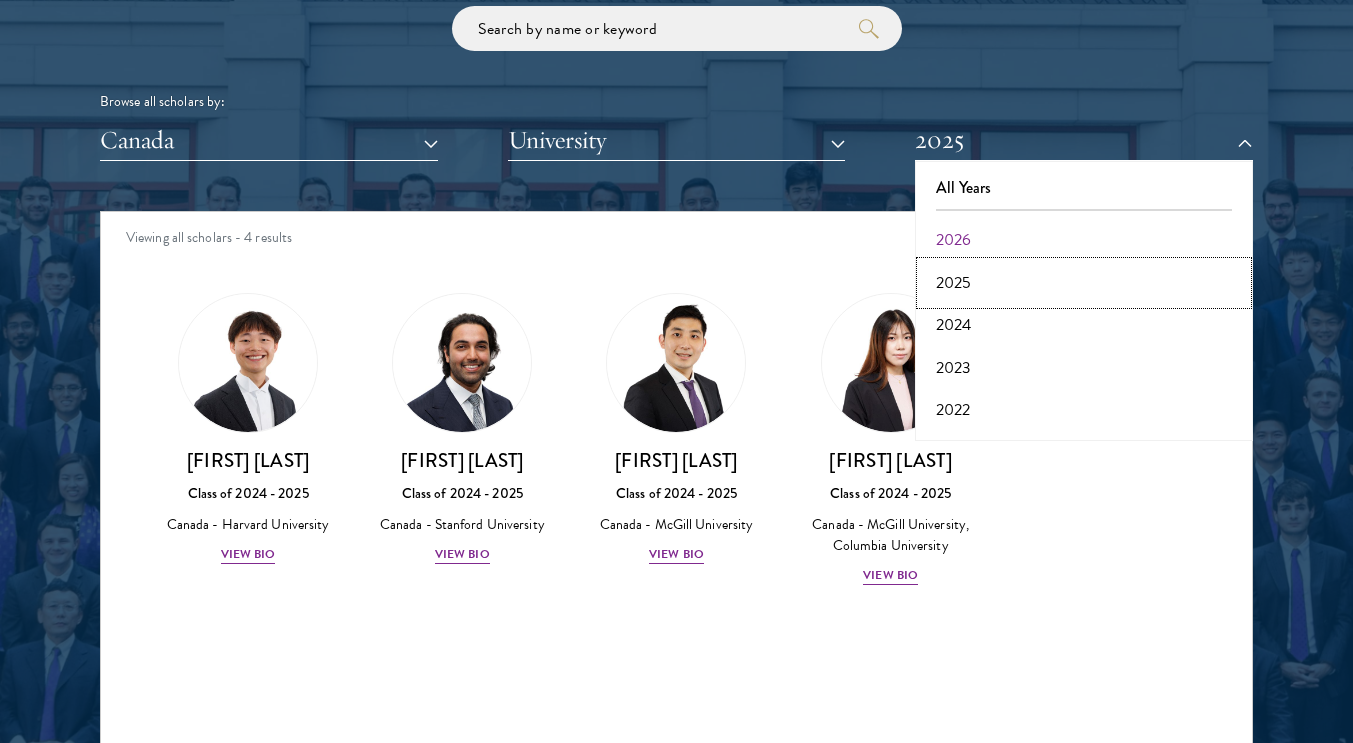 click on "2025" at bounding box center (1084, 283) 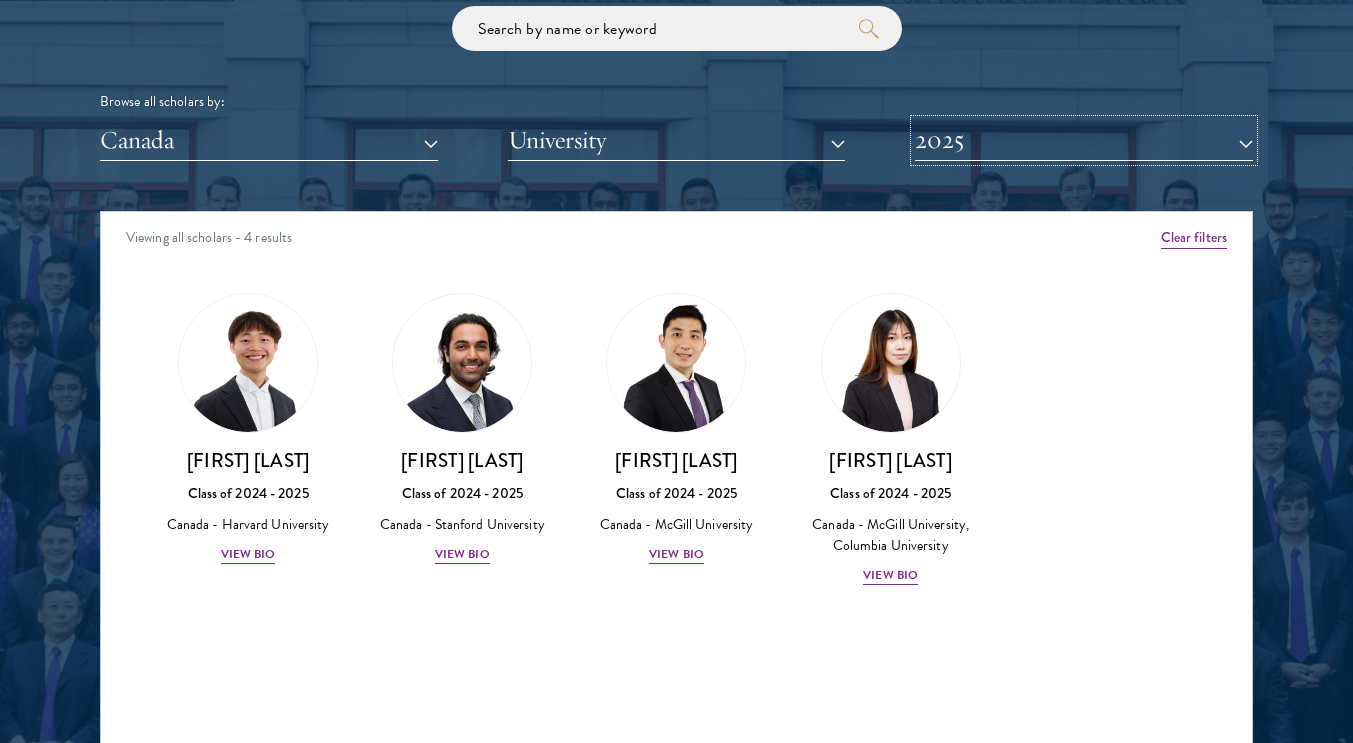 click on "2025" at bounding box center (1084, 140) 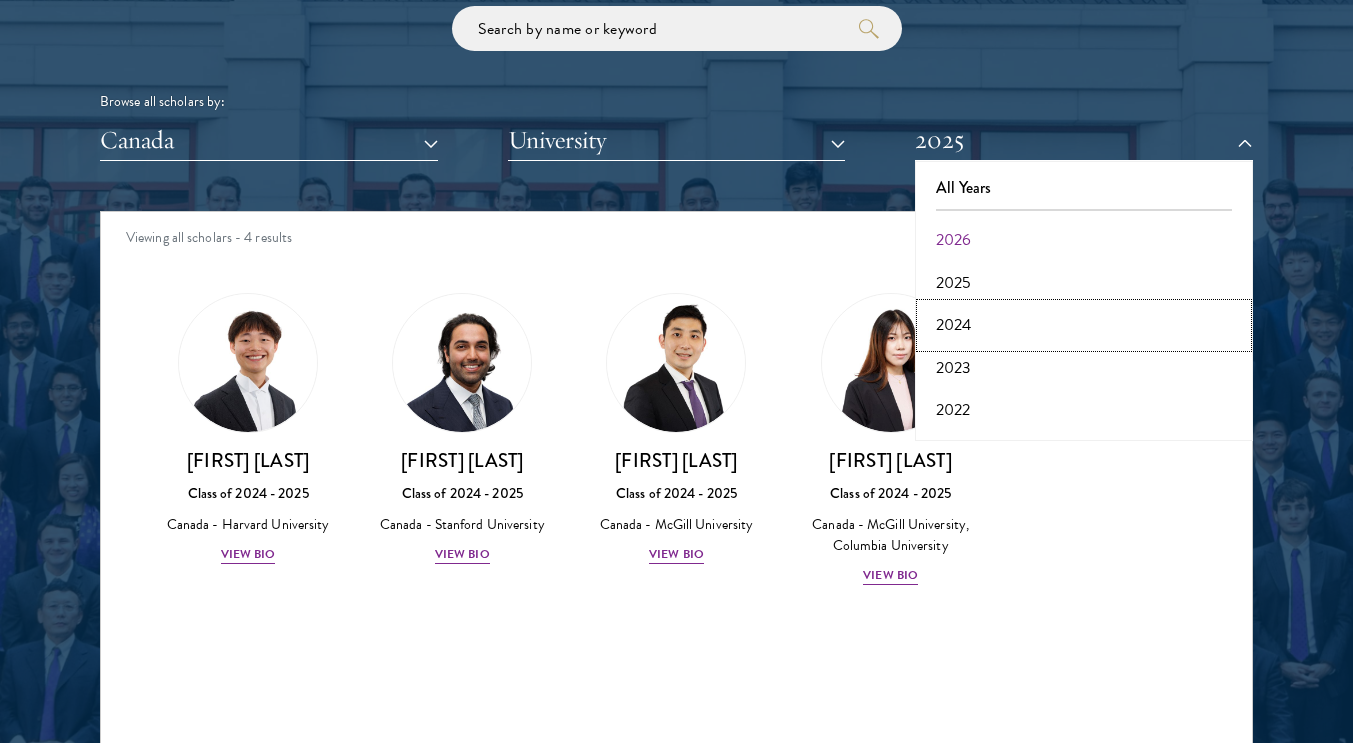 click on "2024" at bounding box center [1084, 325] 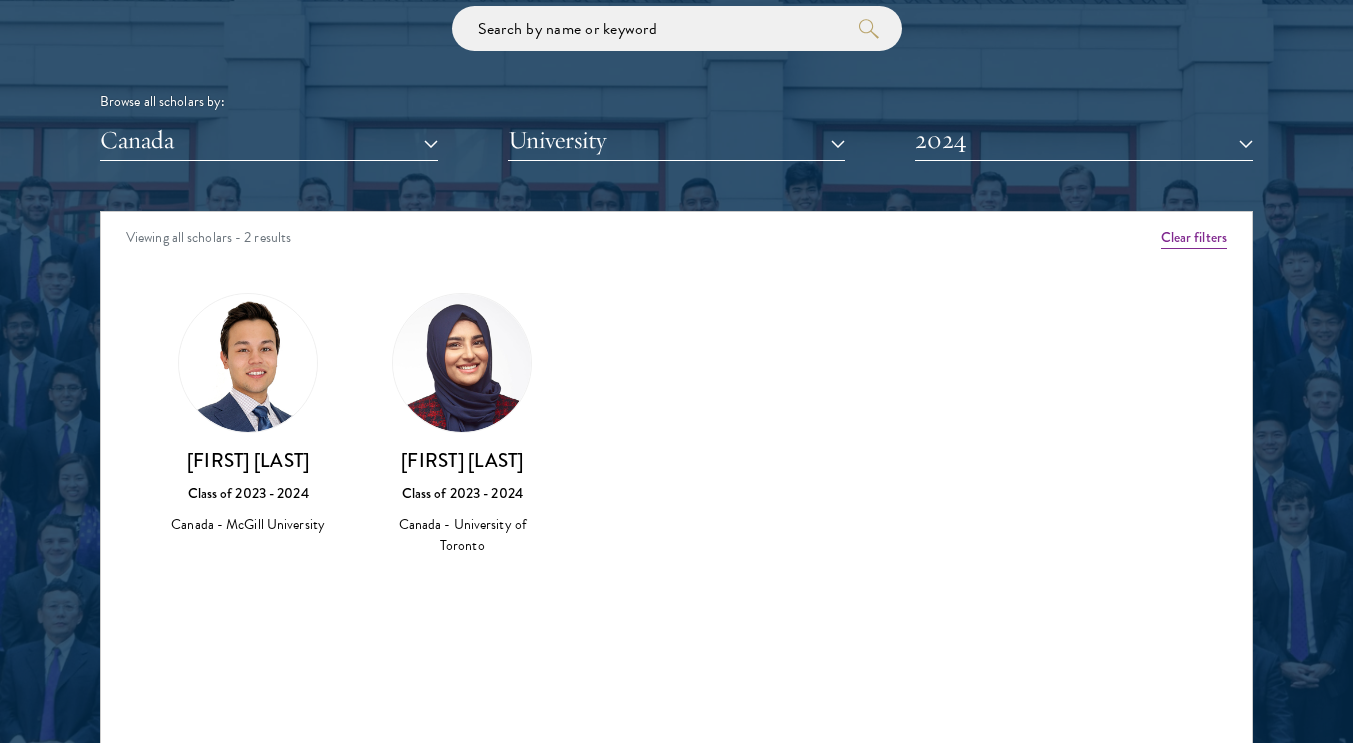 click on "[FIRST] [LAST]" at bounding box center [248, 460] 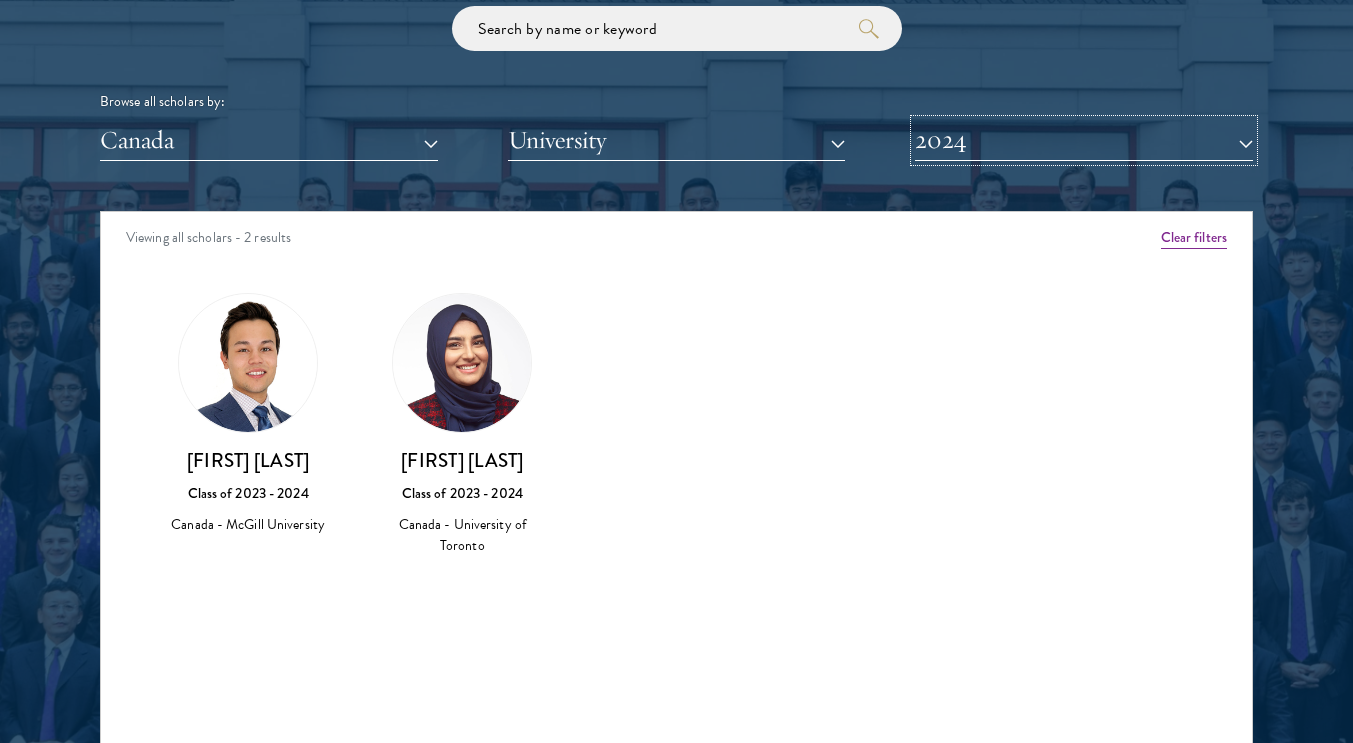 click on "2024" at bounding box center (1084, 140) 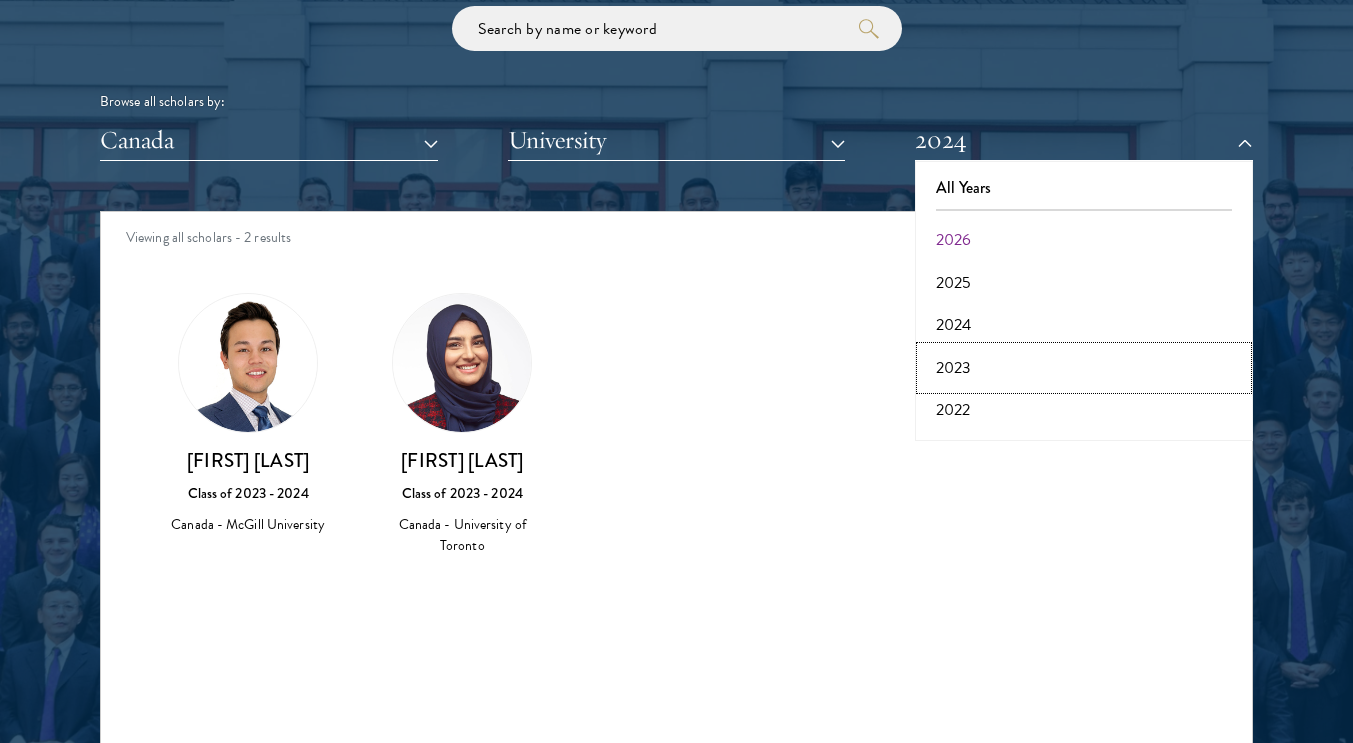 click on "2023" at bounding box center [1084, 368] 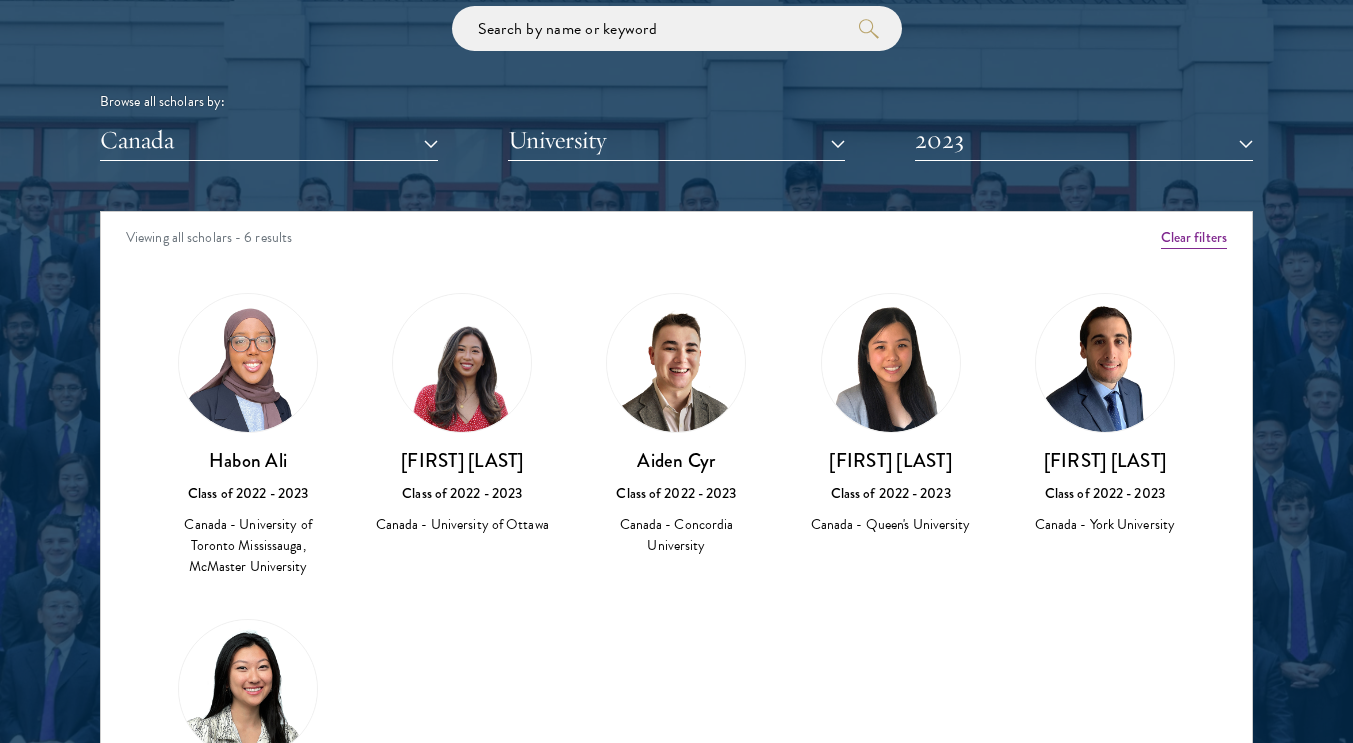 scroll, scrollTop: 134, scrollLeft: 0, axis: vertical 